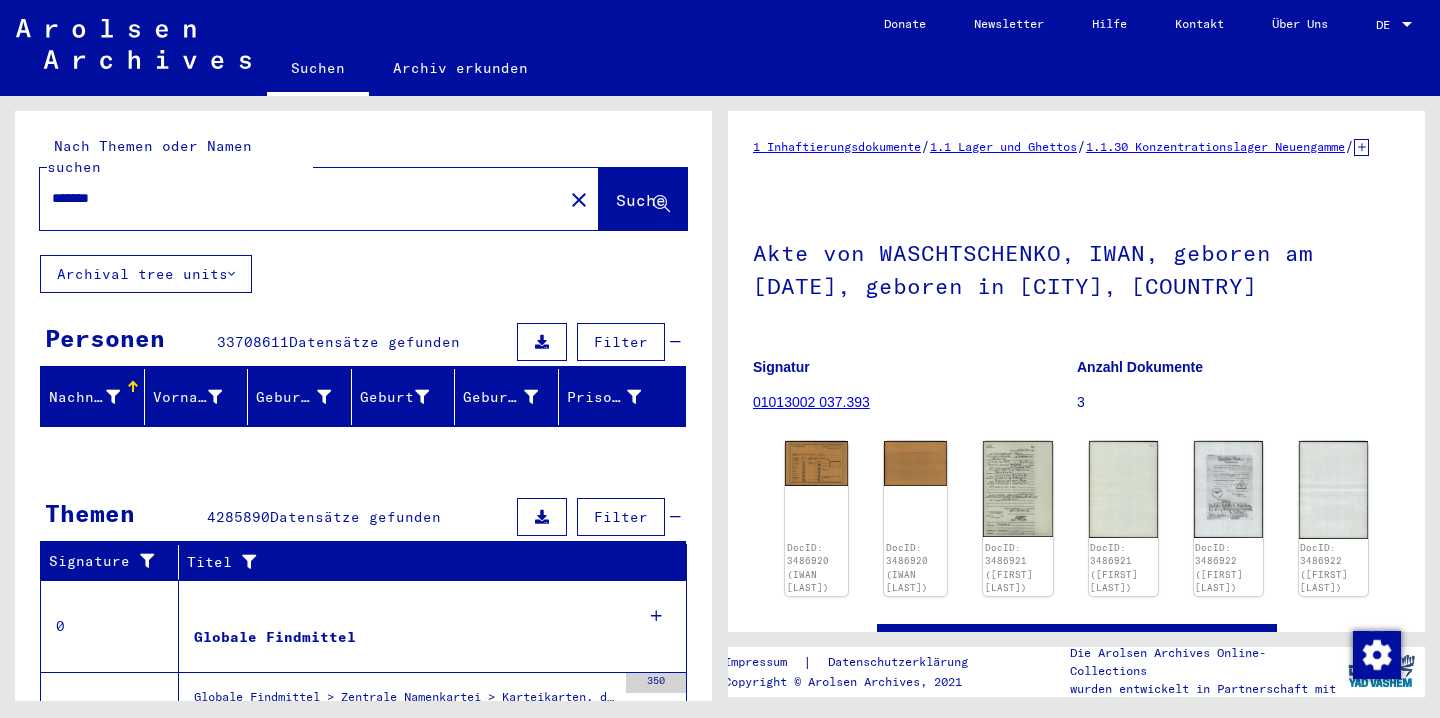 scroll, scrollTop: 0, scrollLeft: 0, axis: both 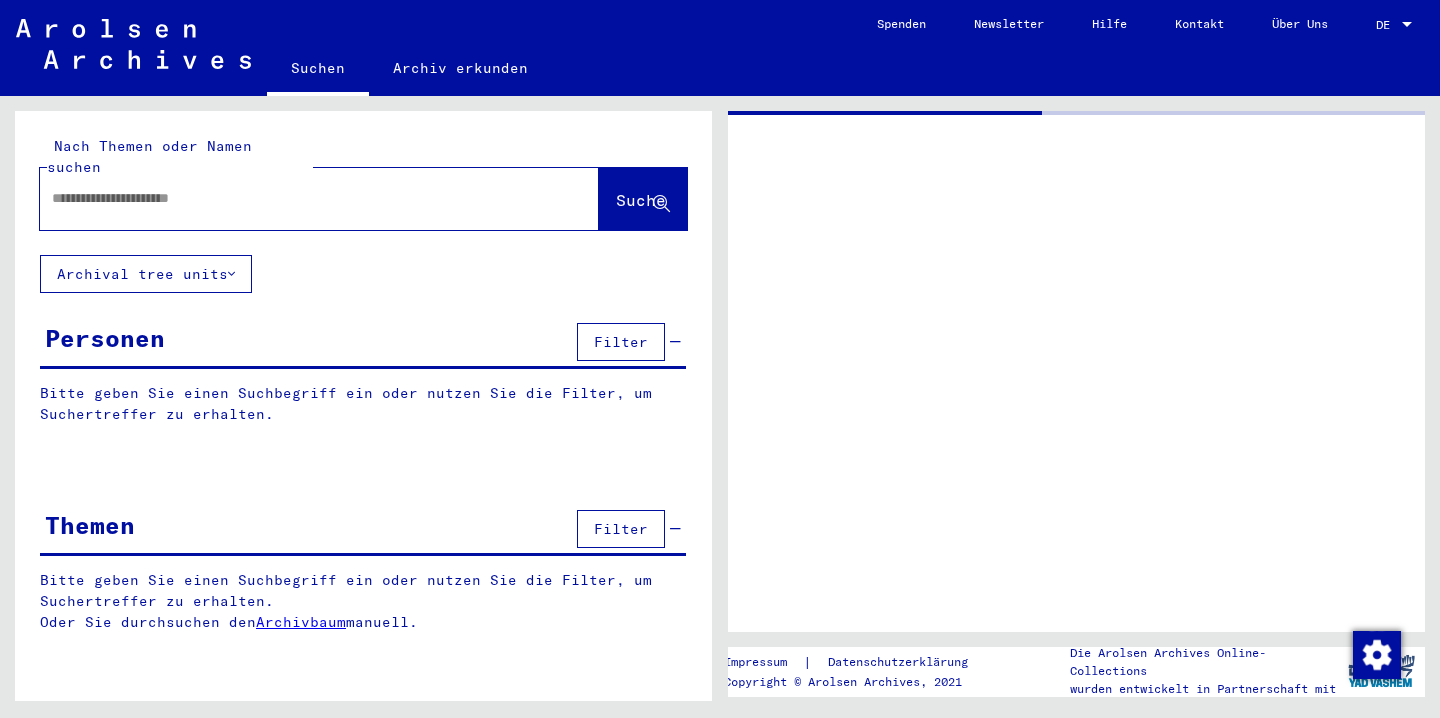 type on "*******" 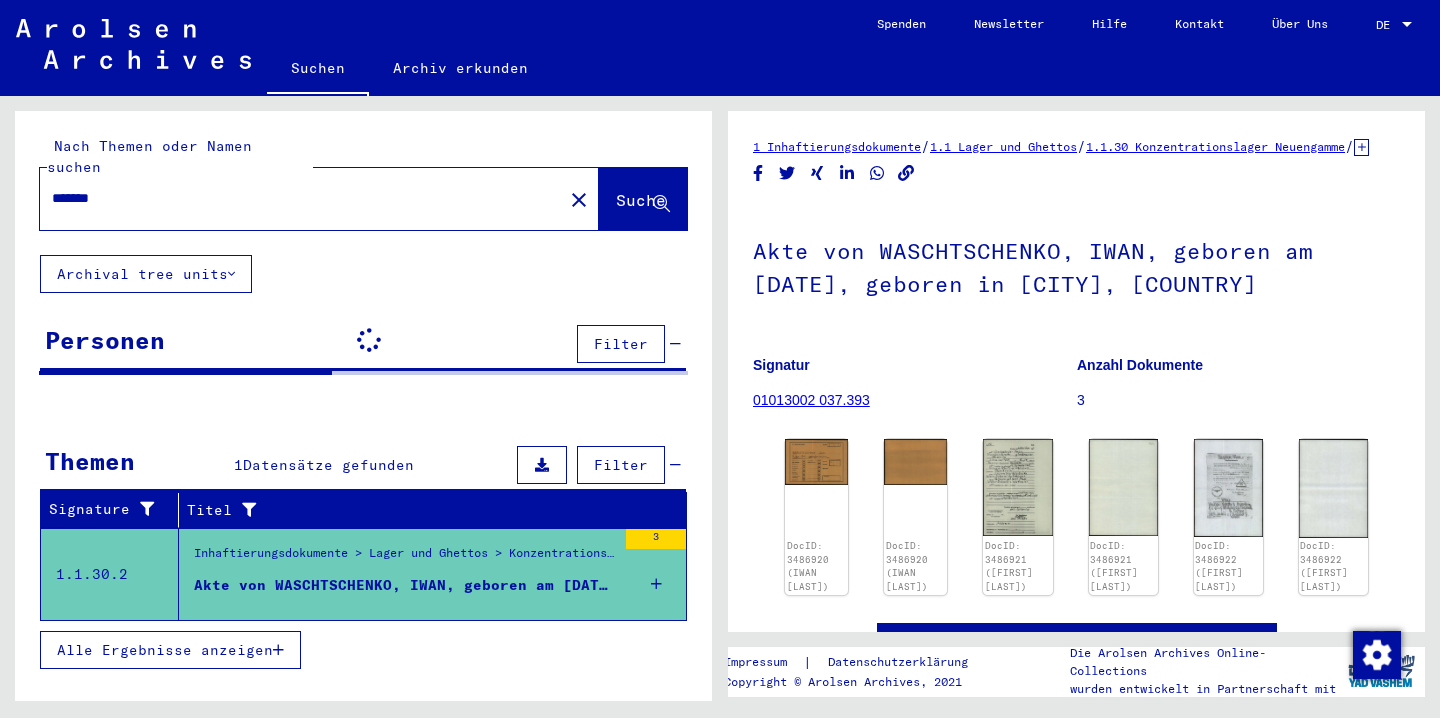 scroll, scrollTop: 0, scrollLeft: 0, axis: both 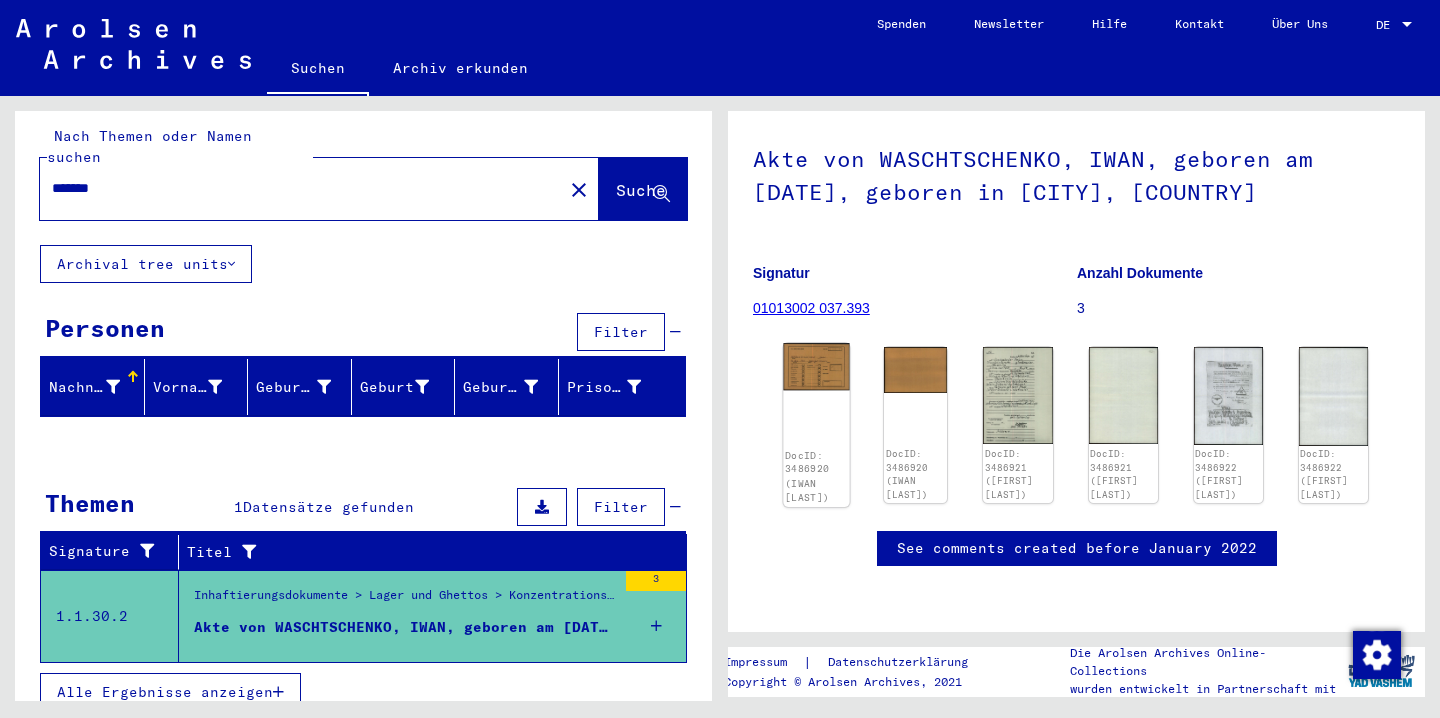 click 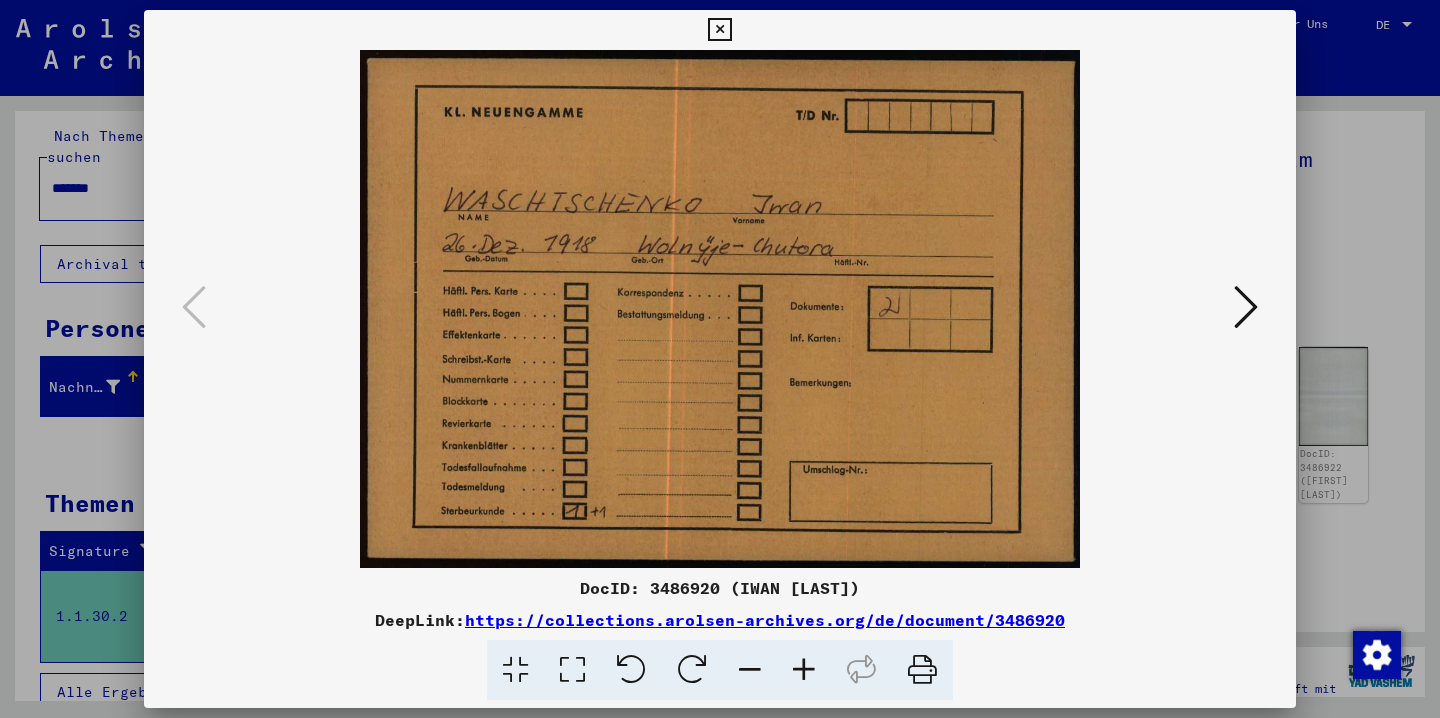 click at bounding box center [1246, 307] 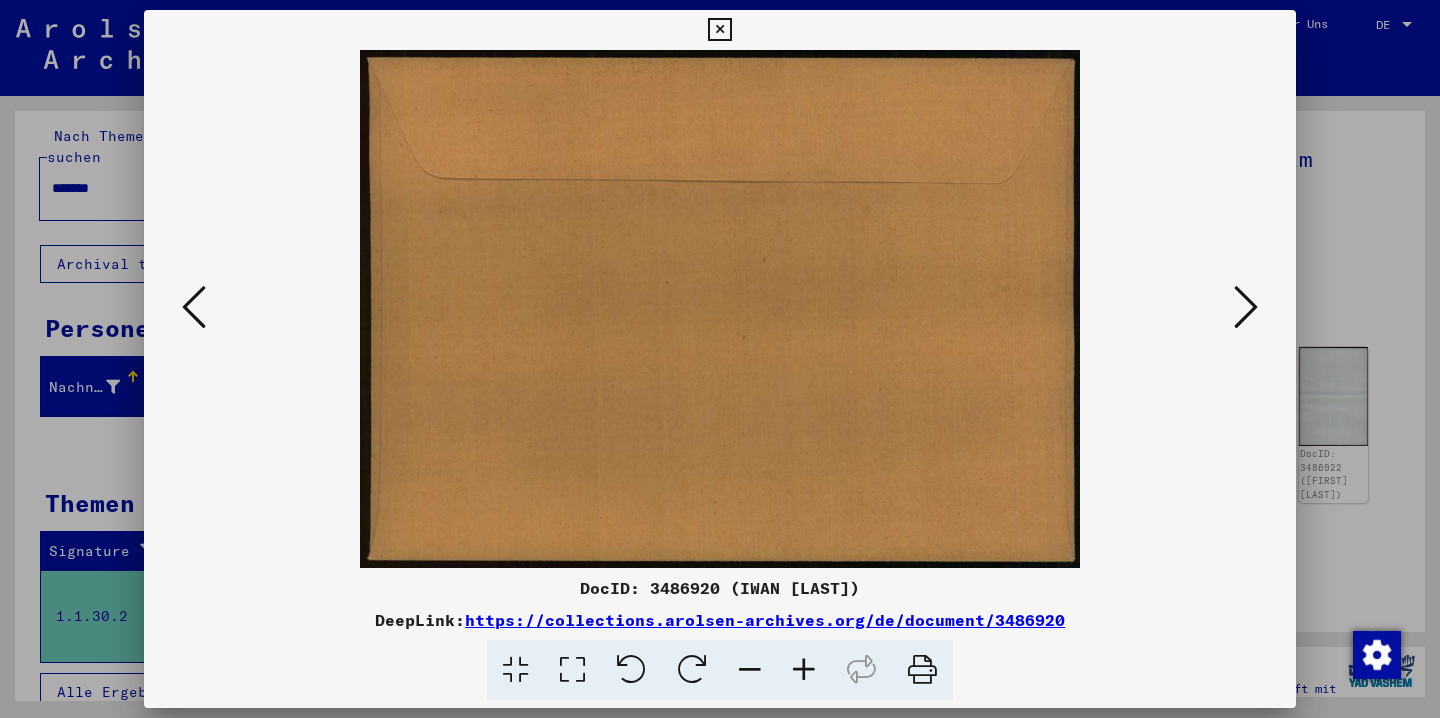 click at bounding box center [1246, 307] 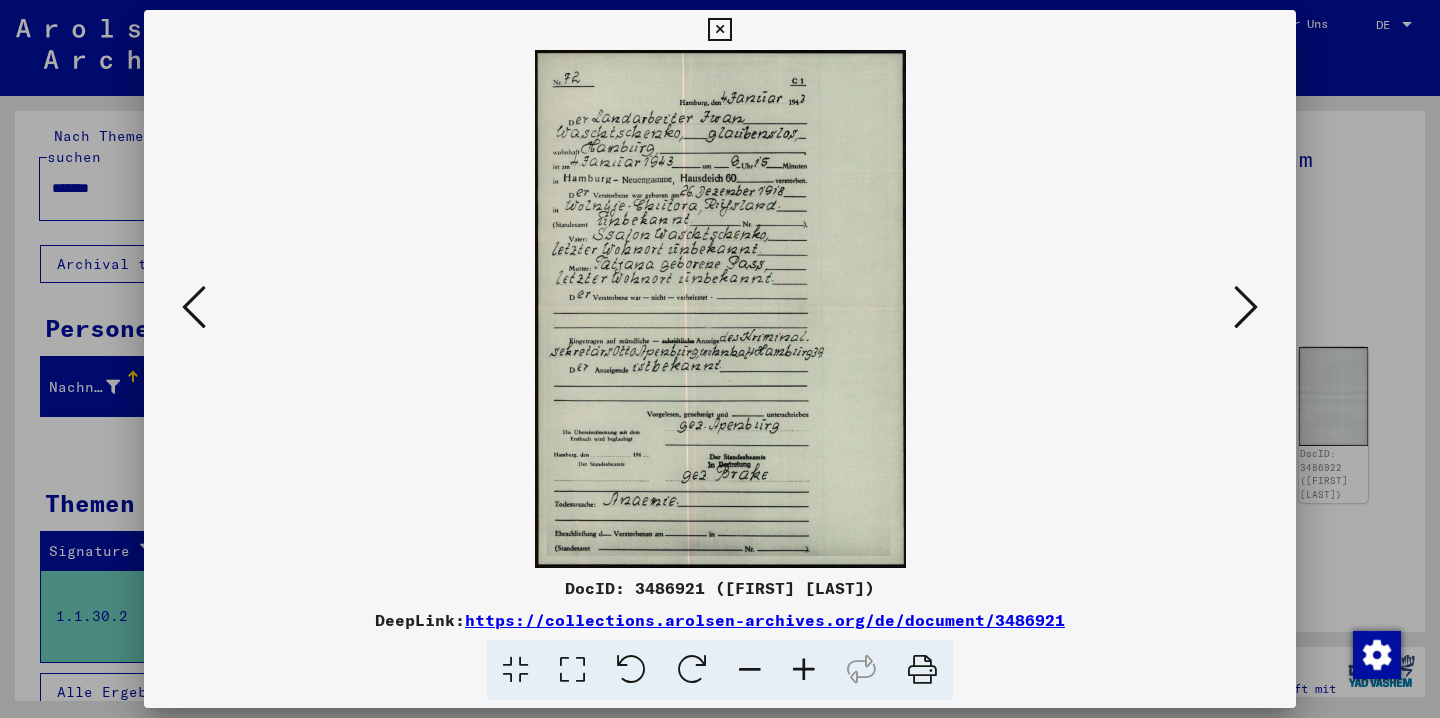 click at bounding box center [1246, 307] 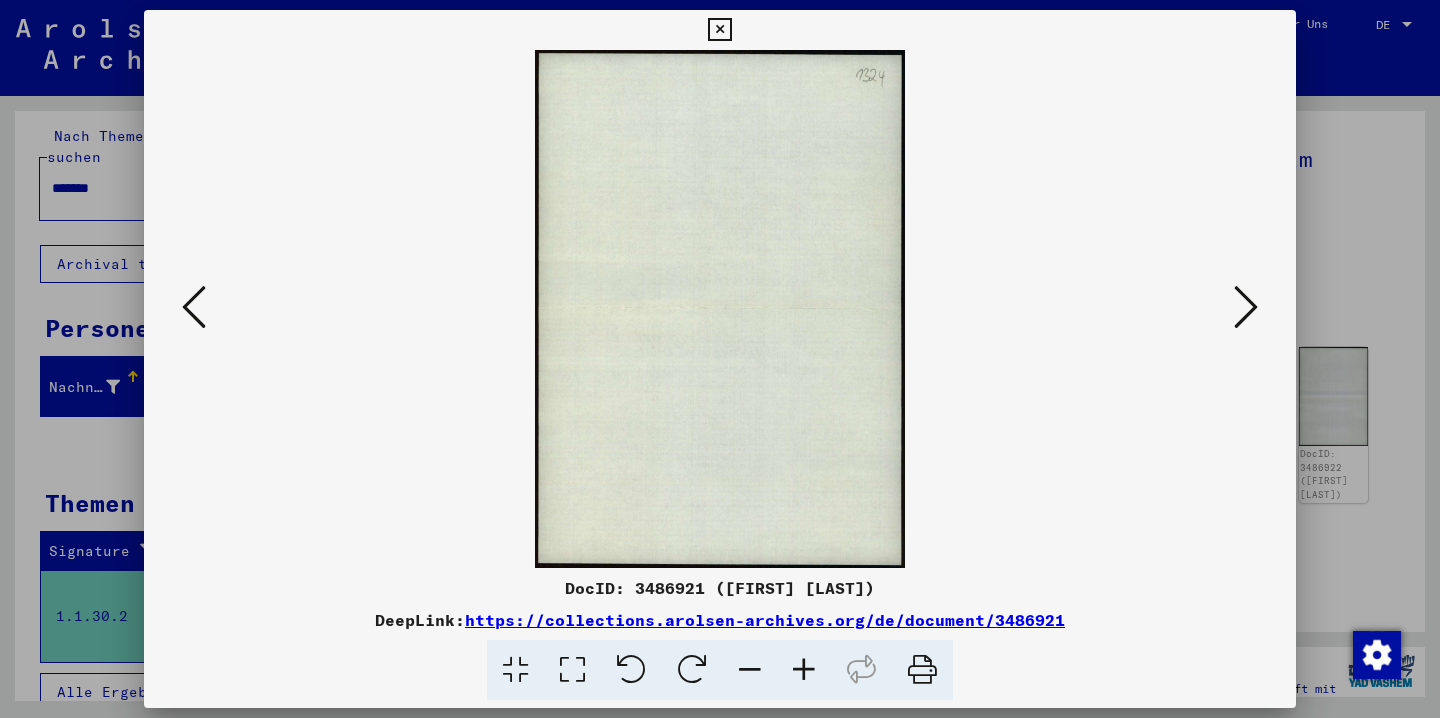 click at bounding box center (1246, 307) 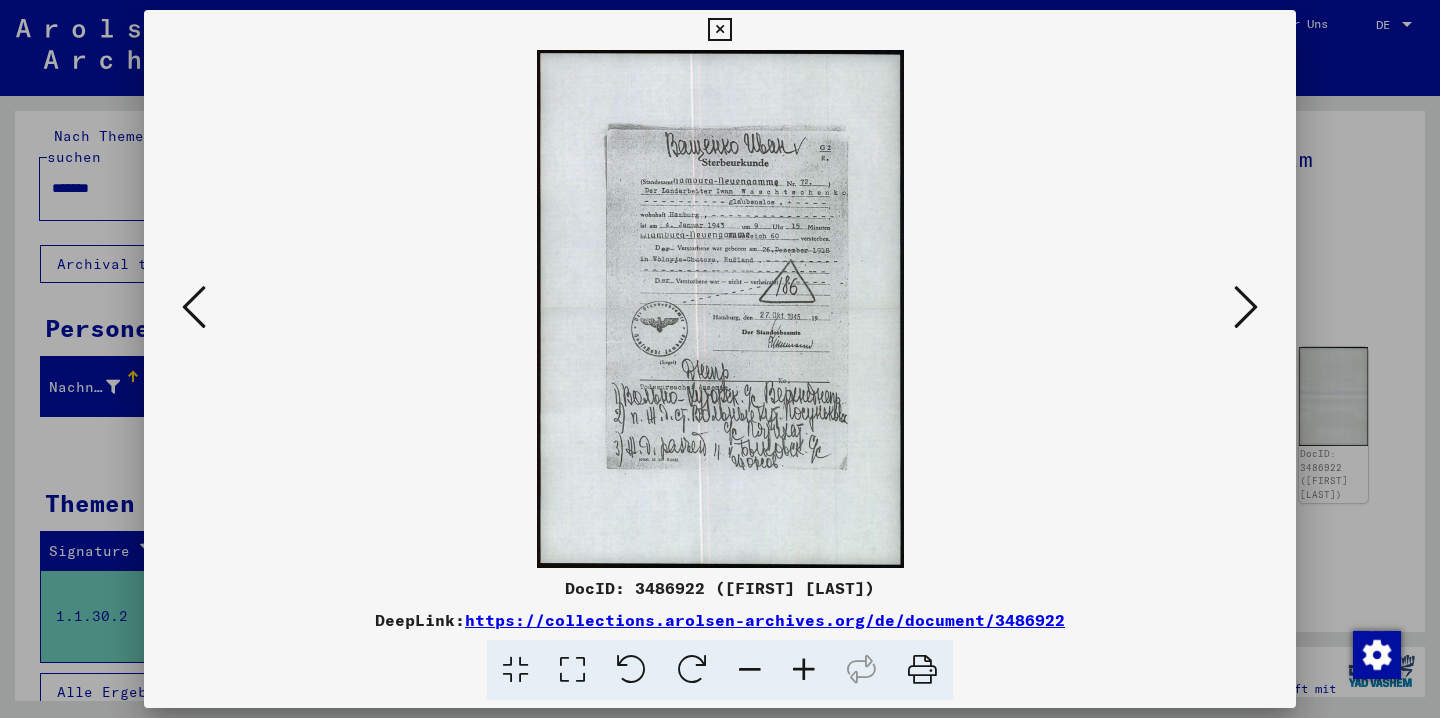 click at bounding box center (1246, 307) 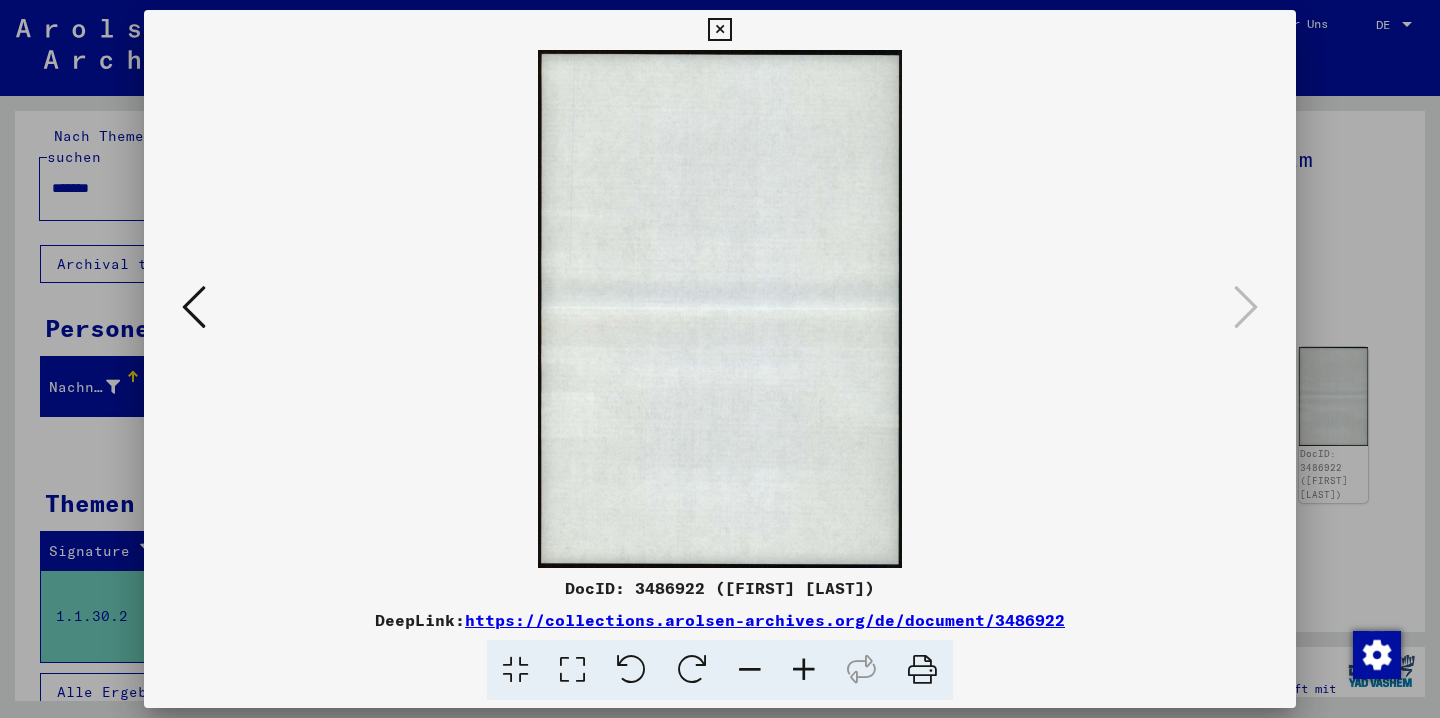 click at bounding box center [719, 30] 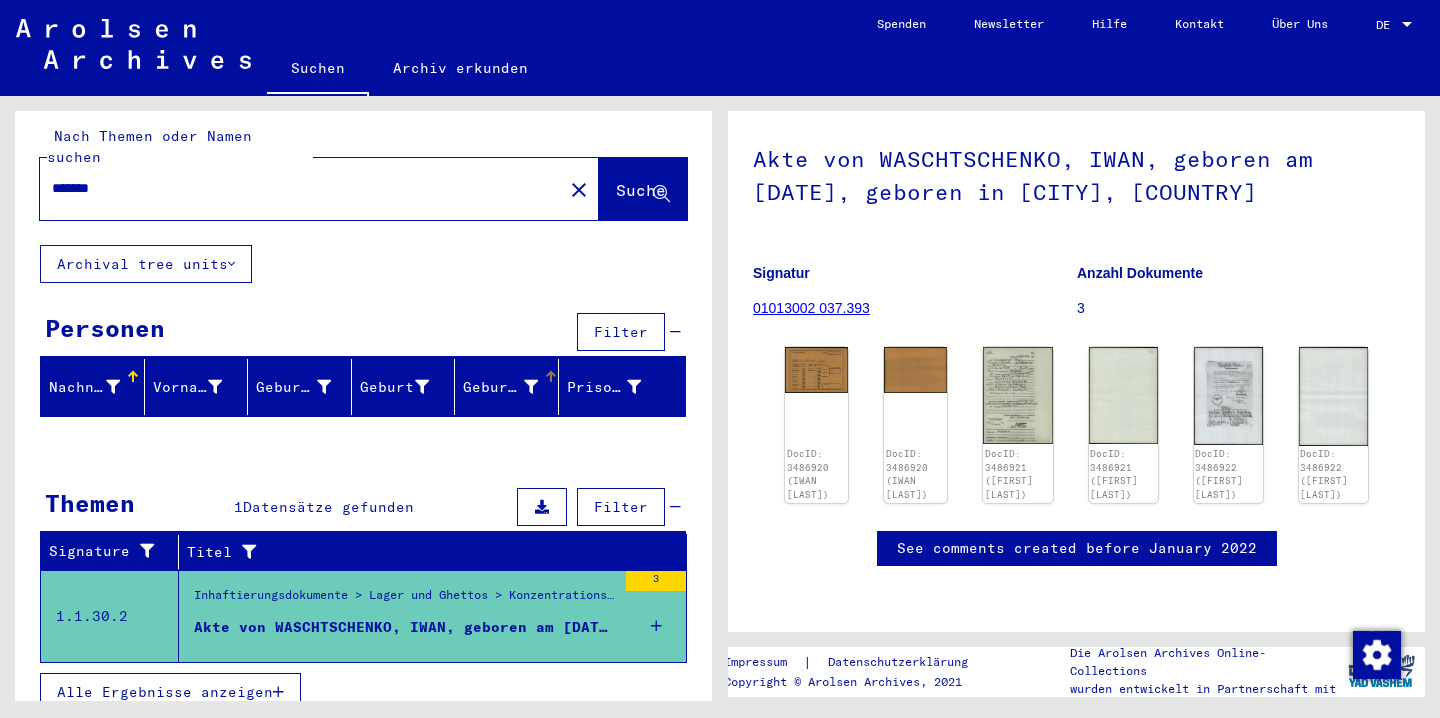 scroll, scrollTop: 0, scrollLeft: 0, axis: both 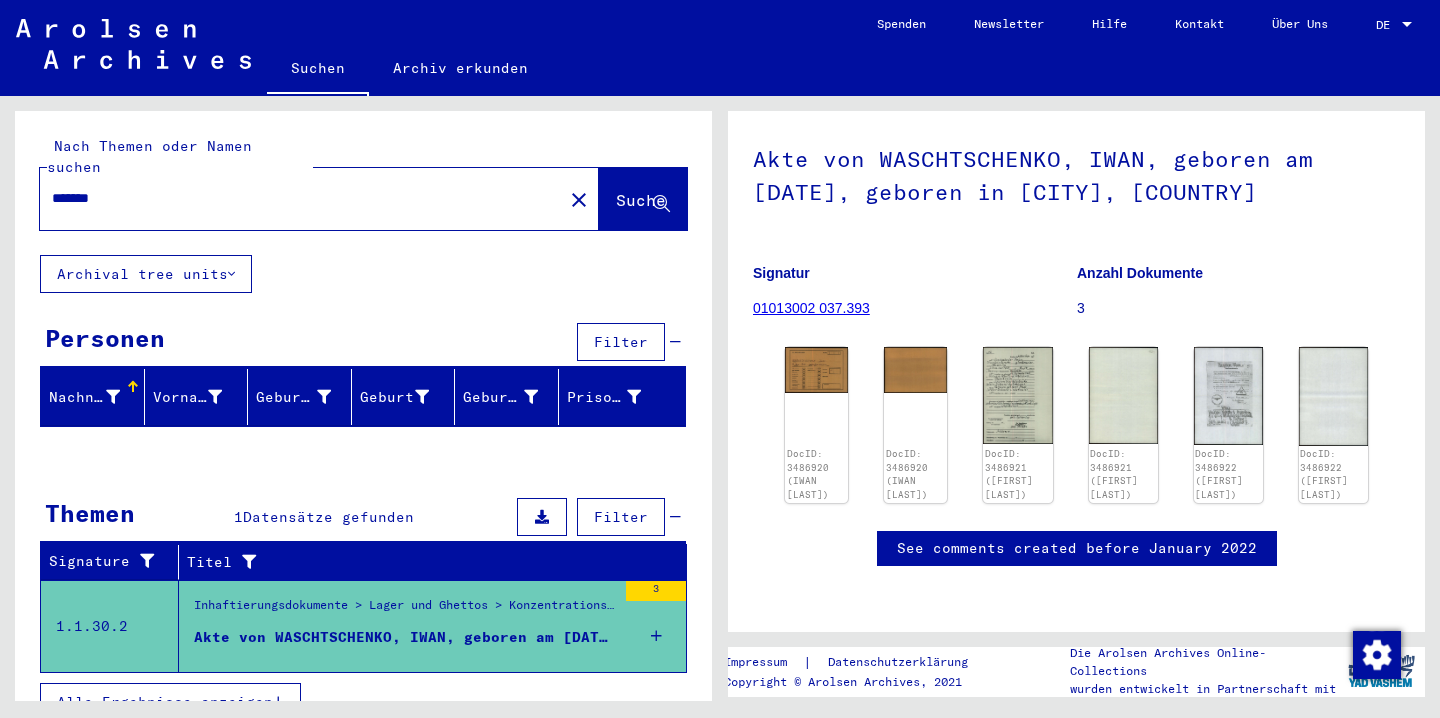 click on "close" 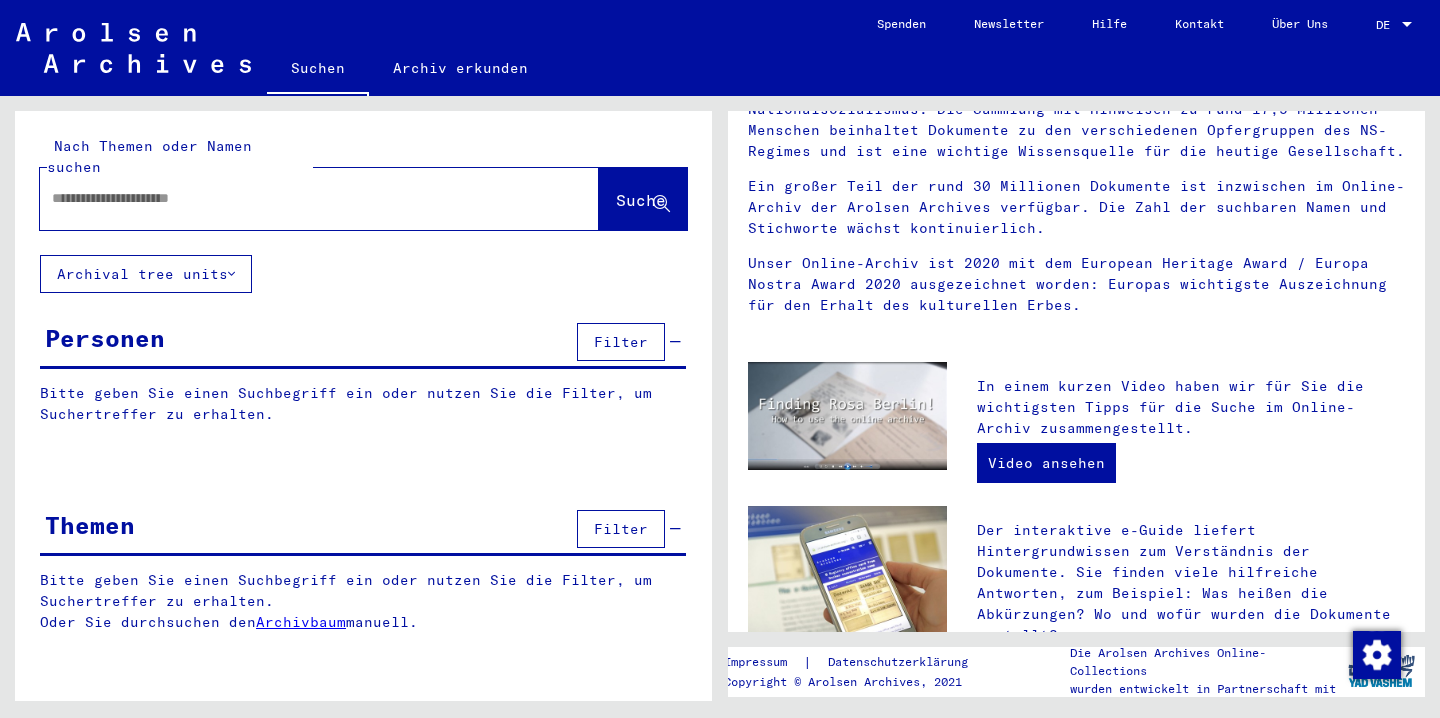 click on "Archival tree units" 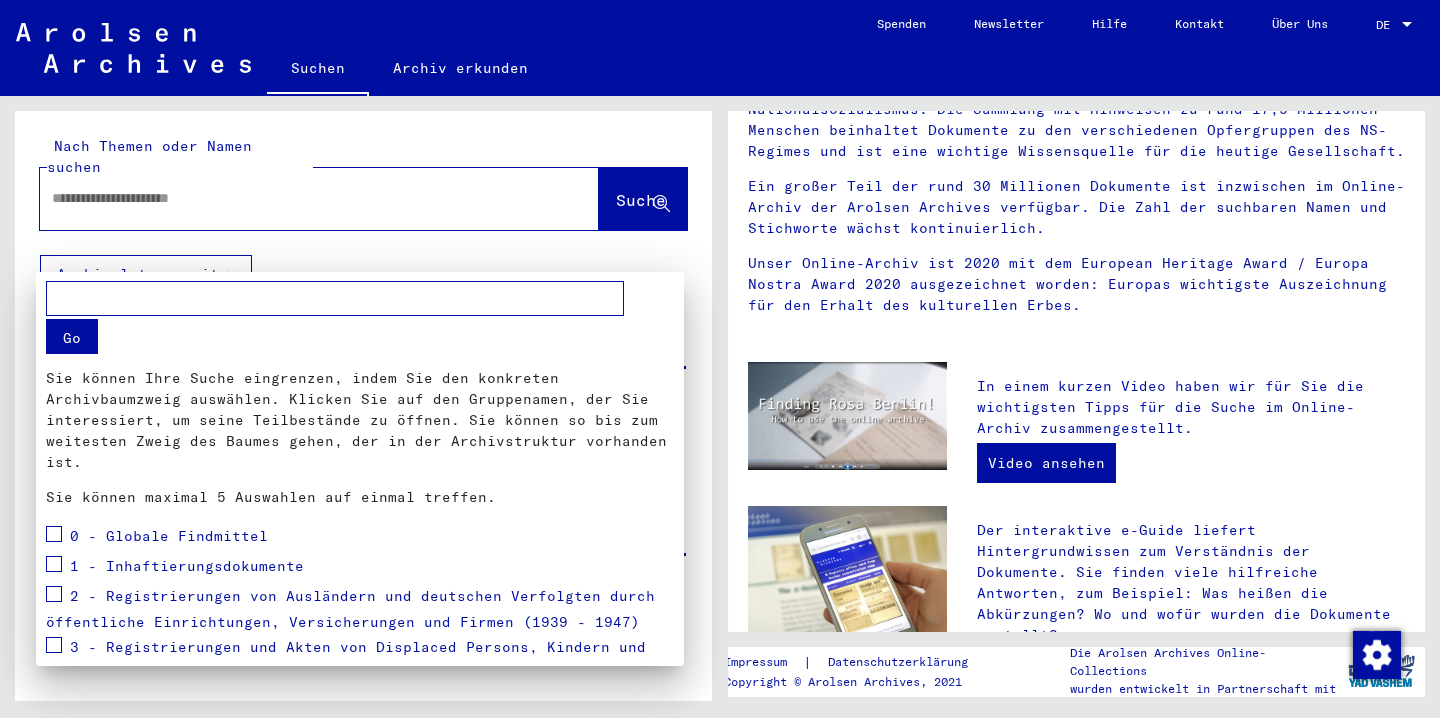 click at bounding box center [720, 359] 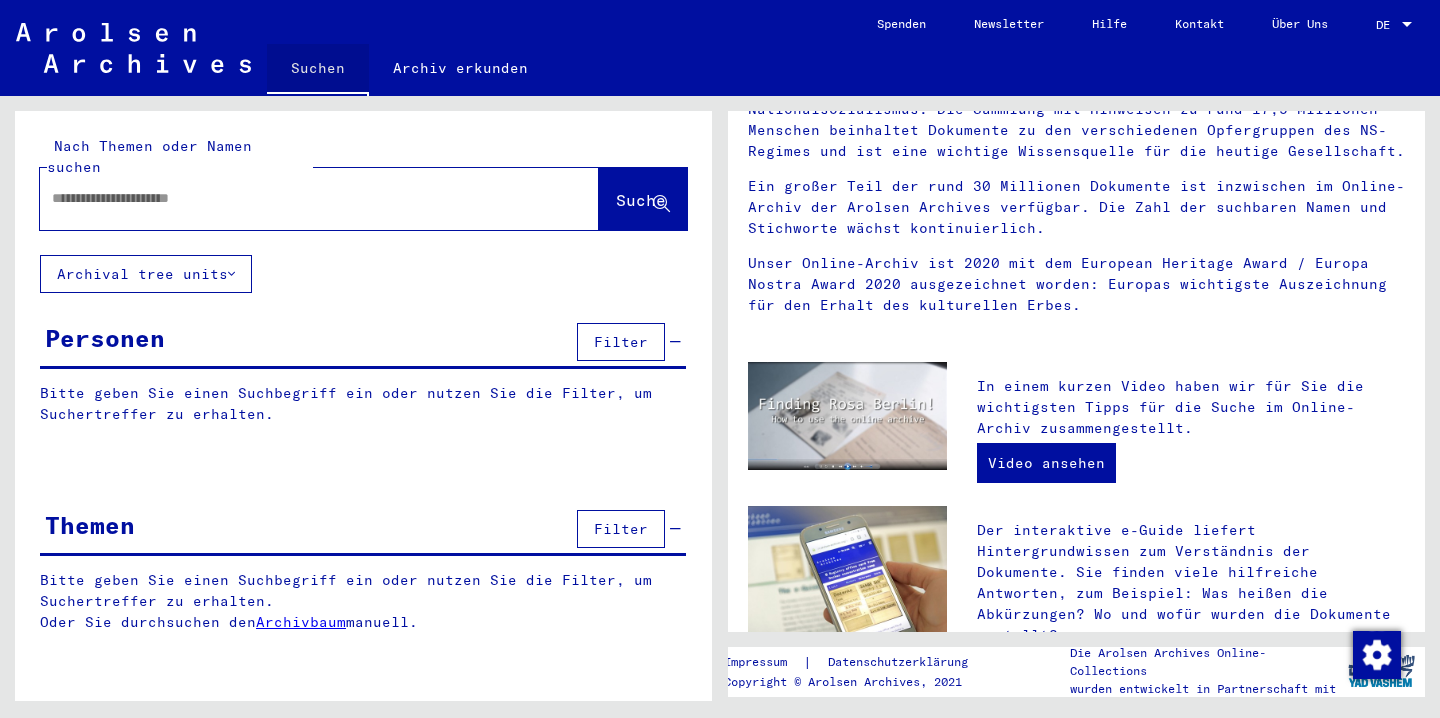 click on "Suchen" 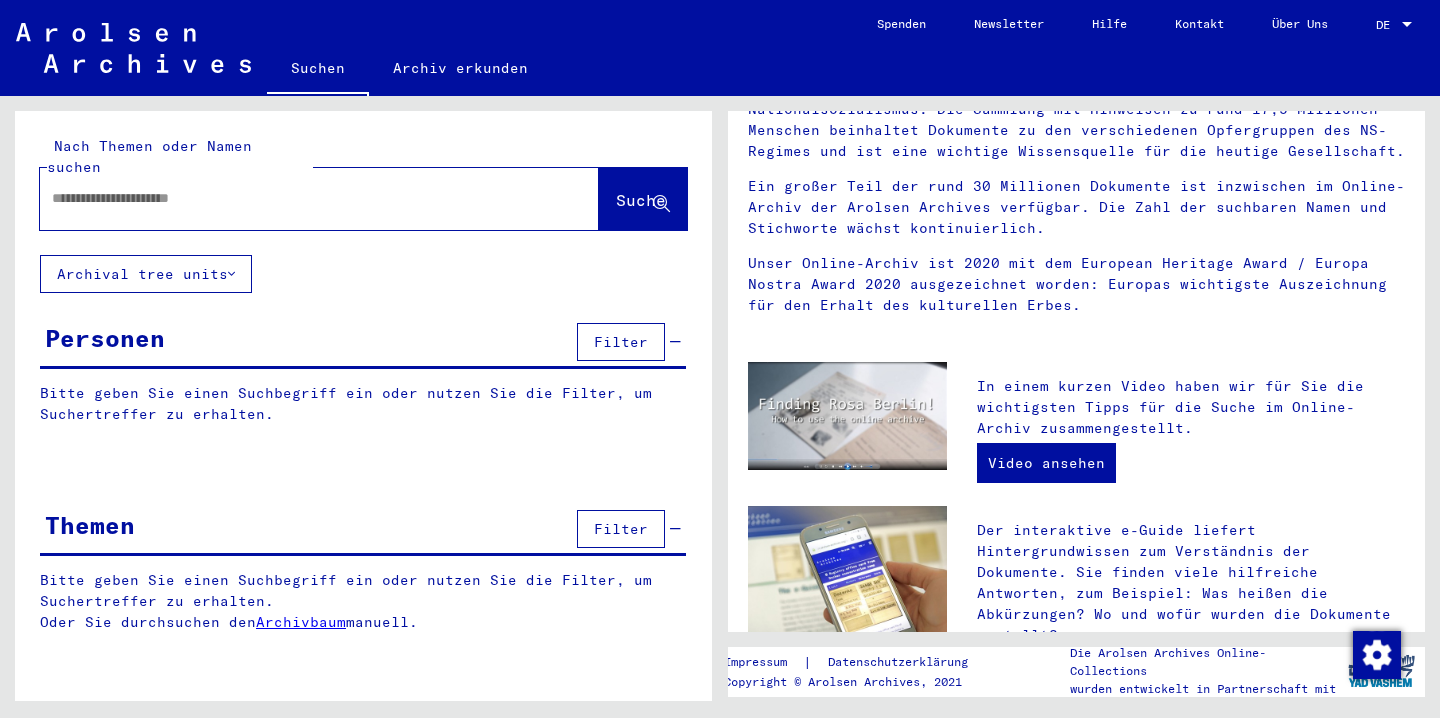 click at bounding box center (295, 198) 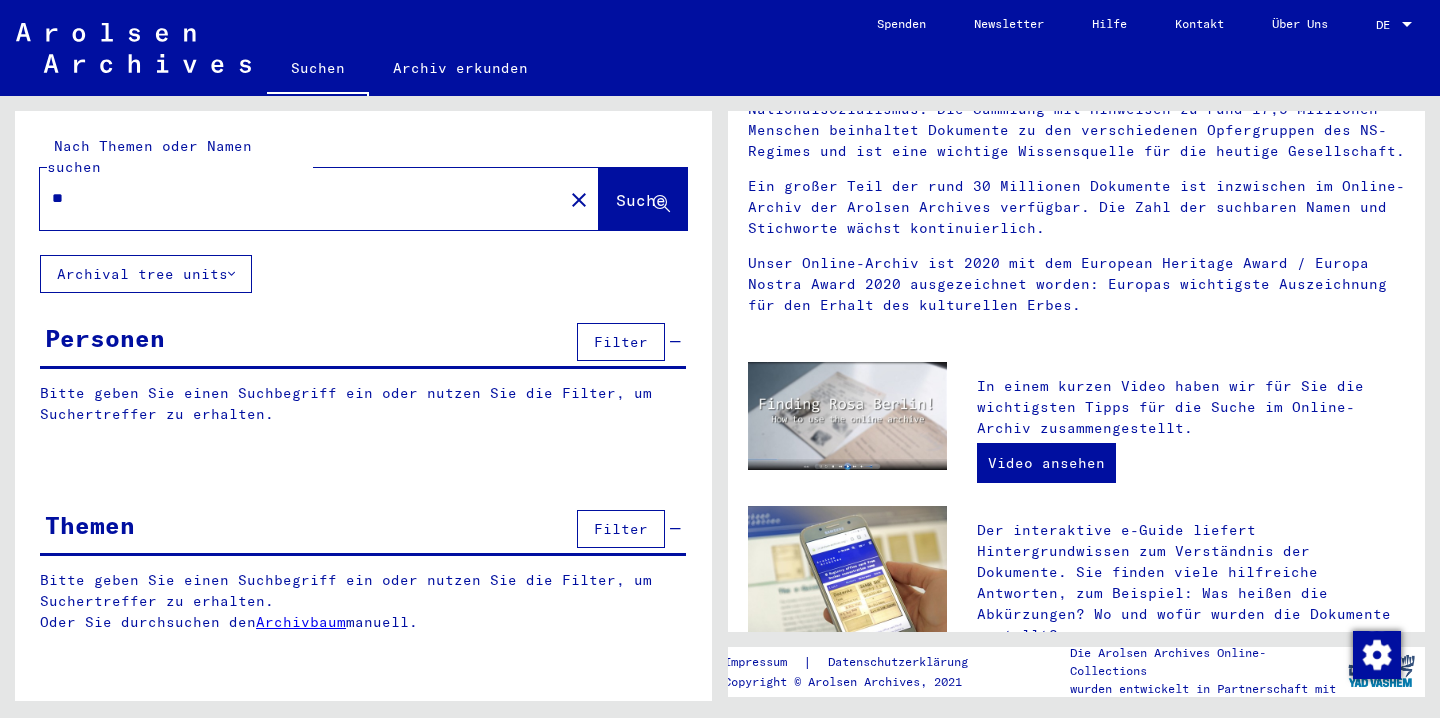 type on "*" 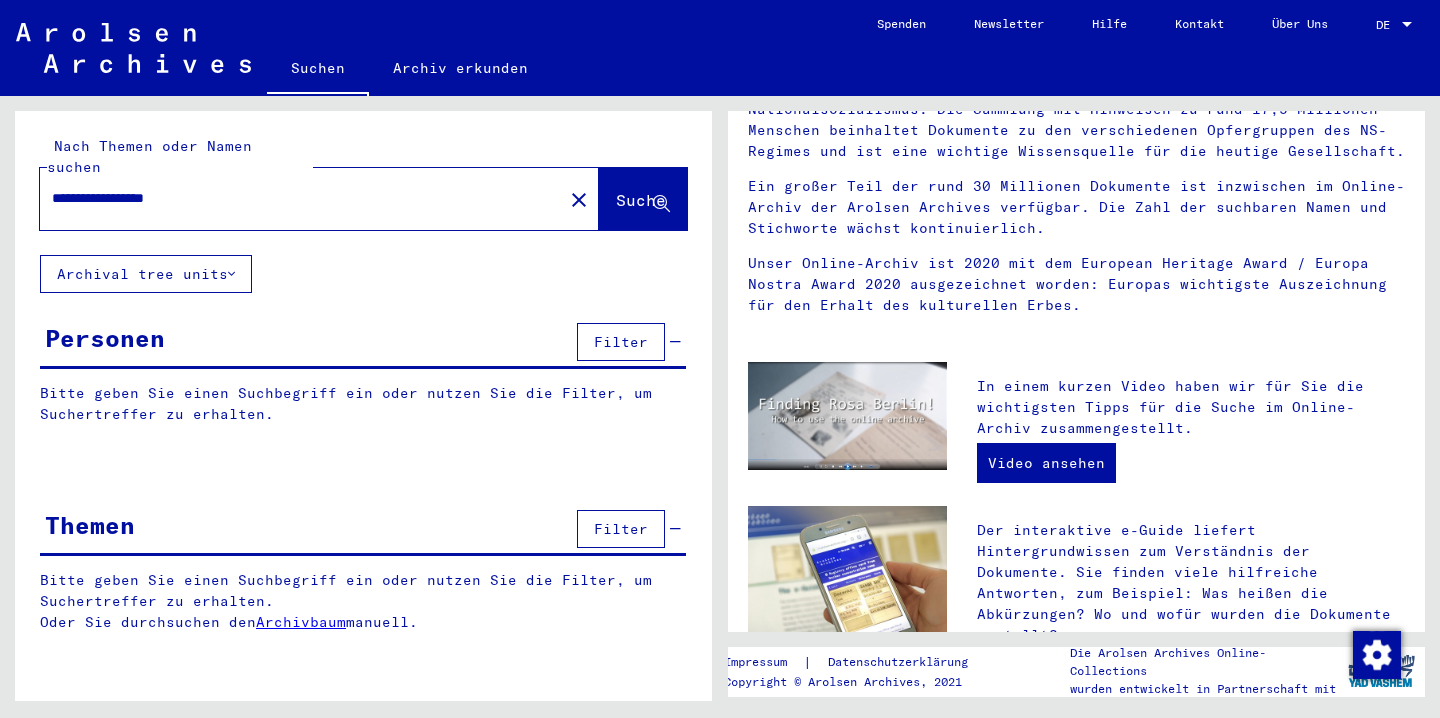 type on "**********" 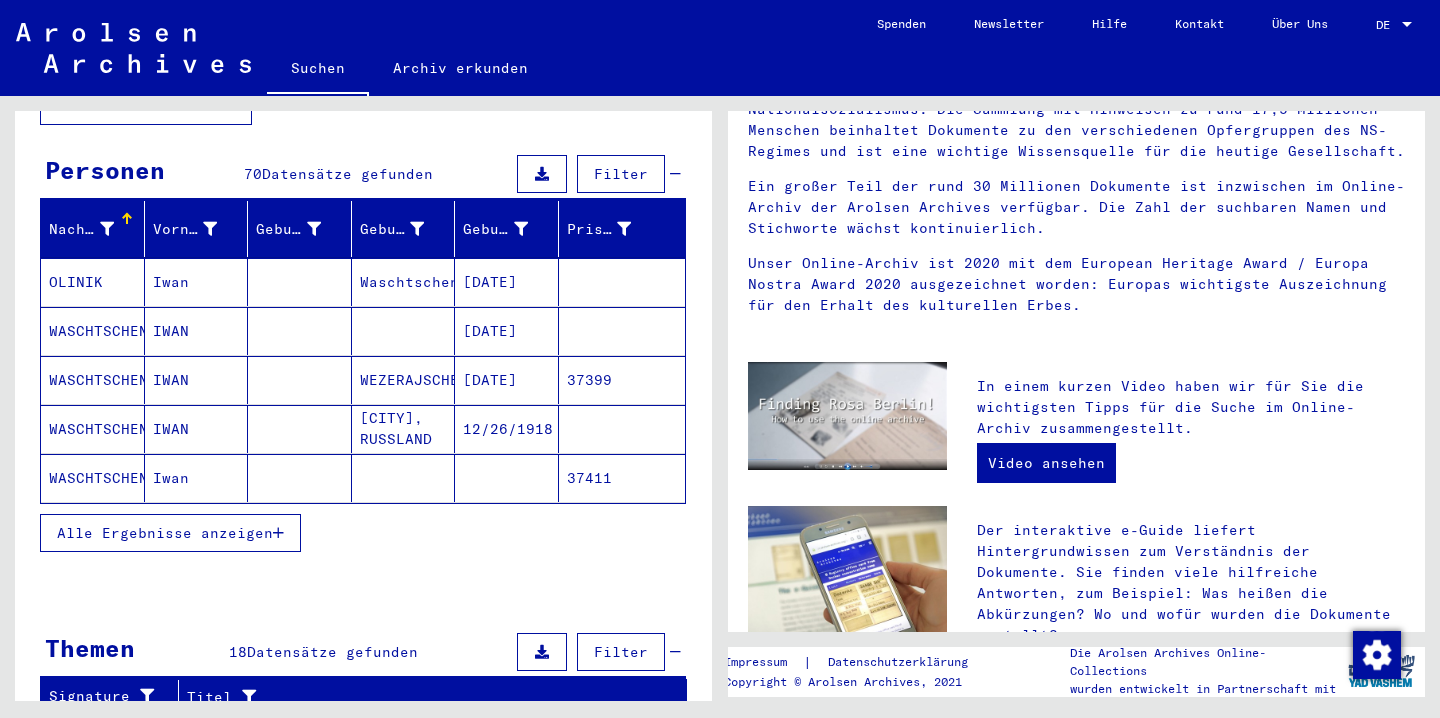 scroll, scrollTop: 171, scrollLeft: 0, axis: vertical 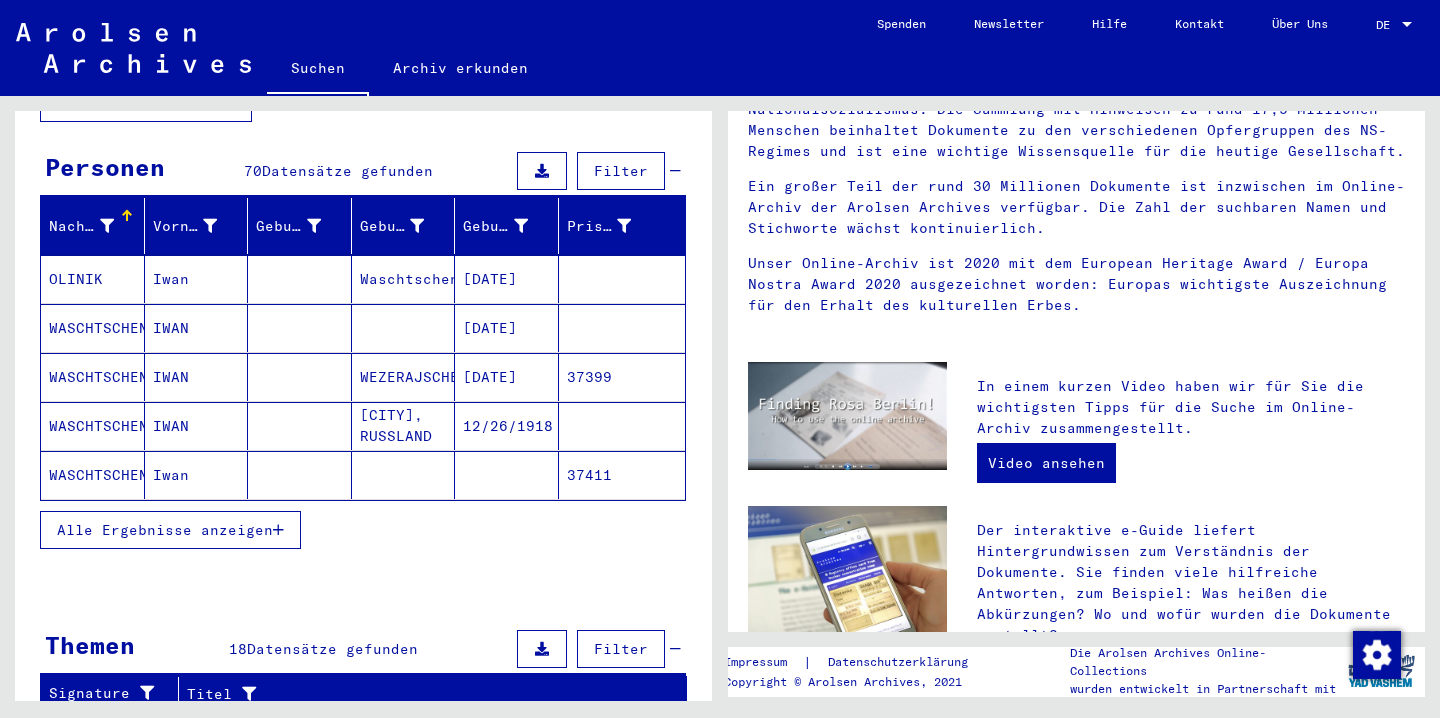 click on "Alle Ergebnisse anzeigen" at bounding box center [165, 530] 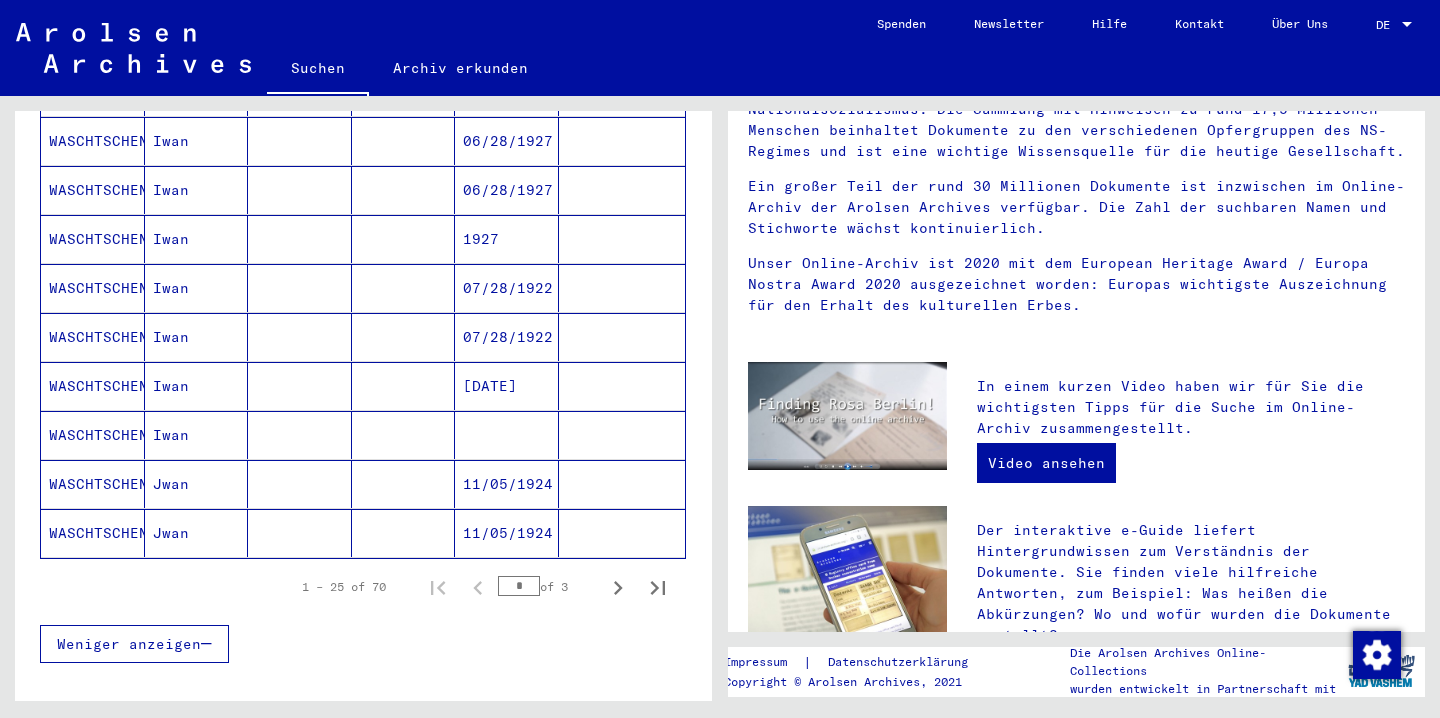 scroll, scrollTop: 1095, scrollLeft: 0, axis: vertical 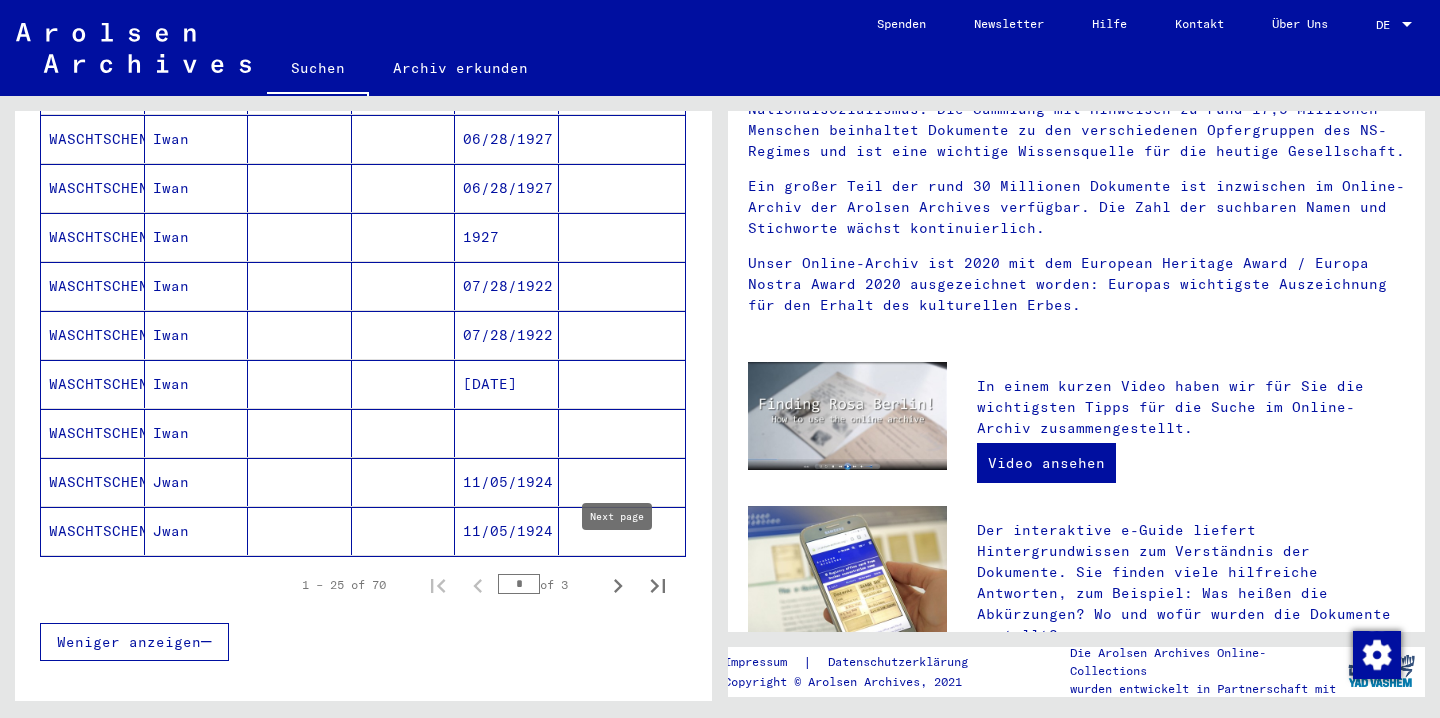 click 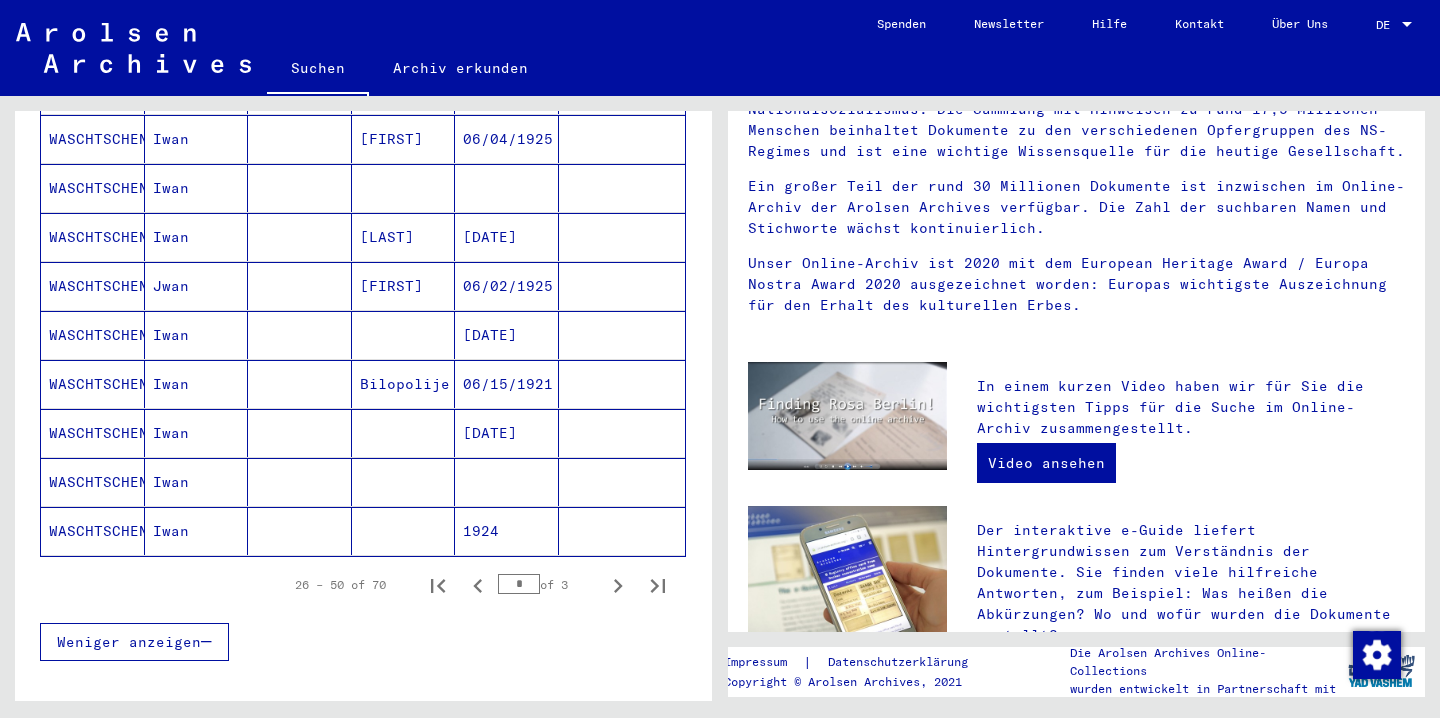 click 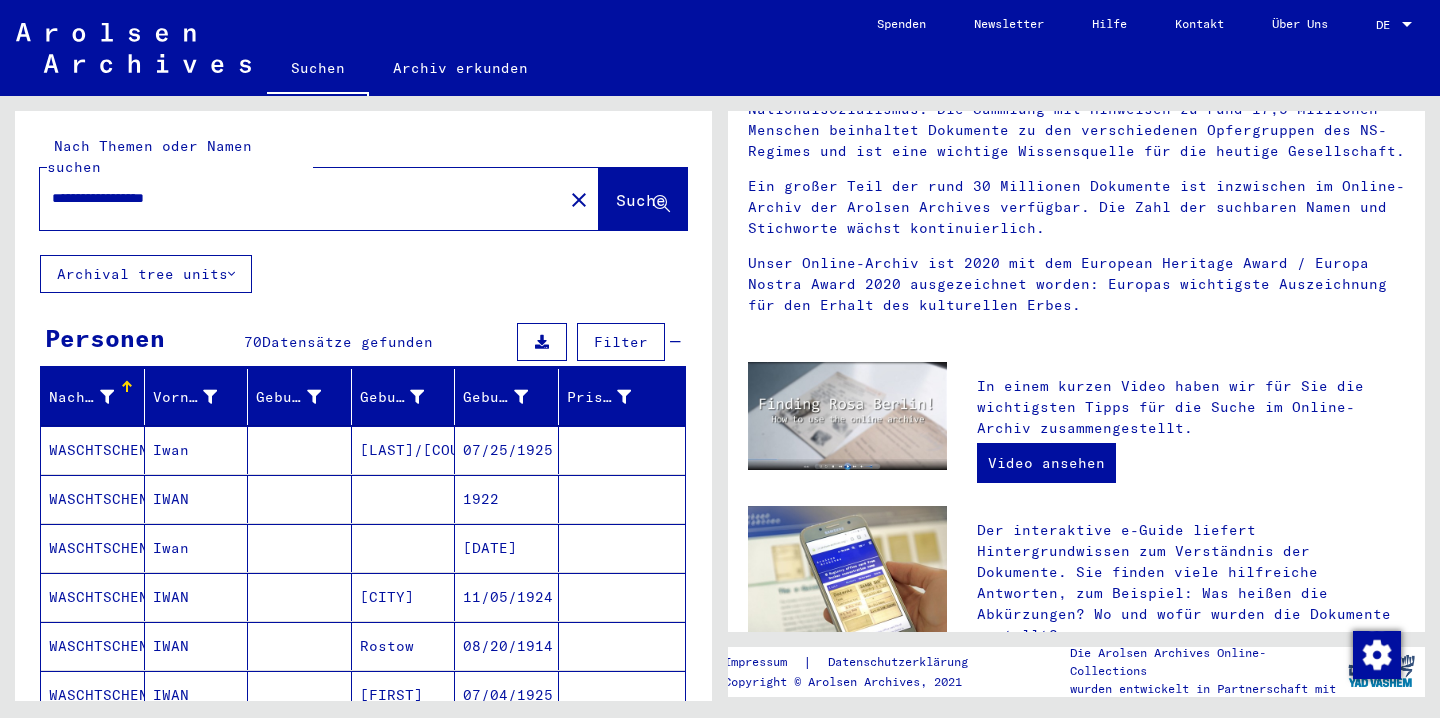 scroll, scrollTop: 0, scrollLeft: 0, axis: both 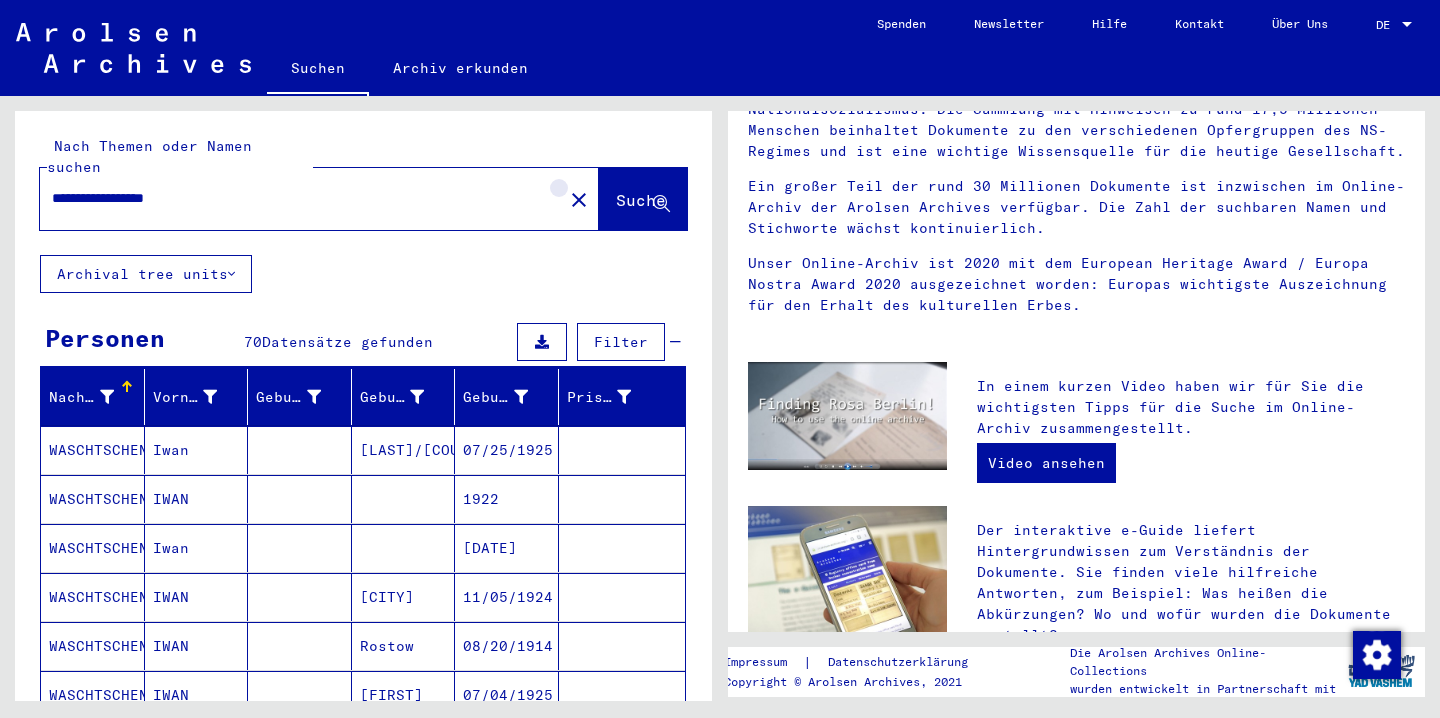 click on "close" 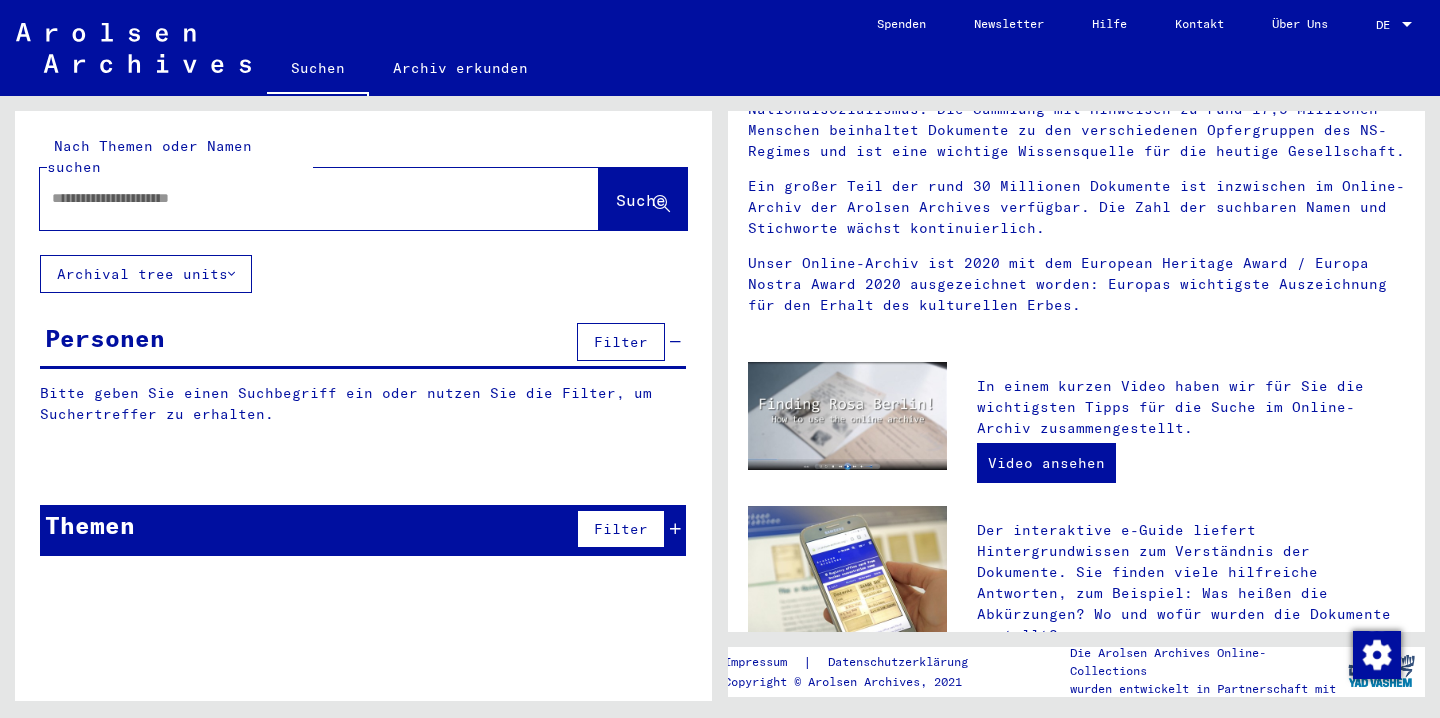 click at bounding box center [295, 198] 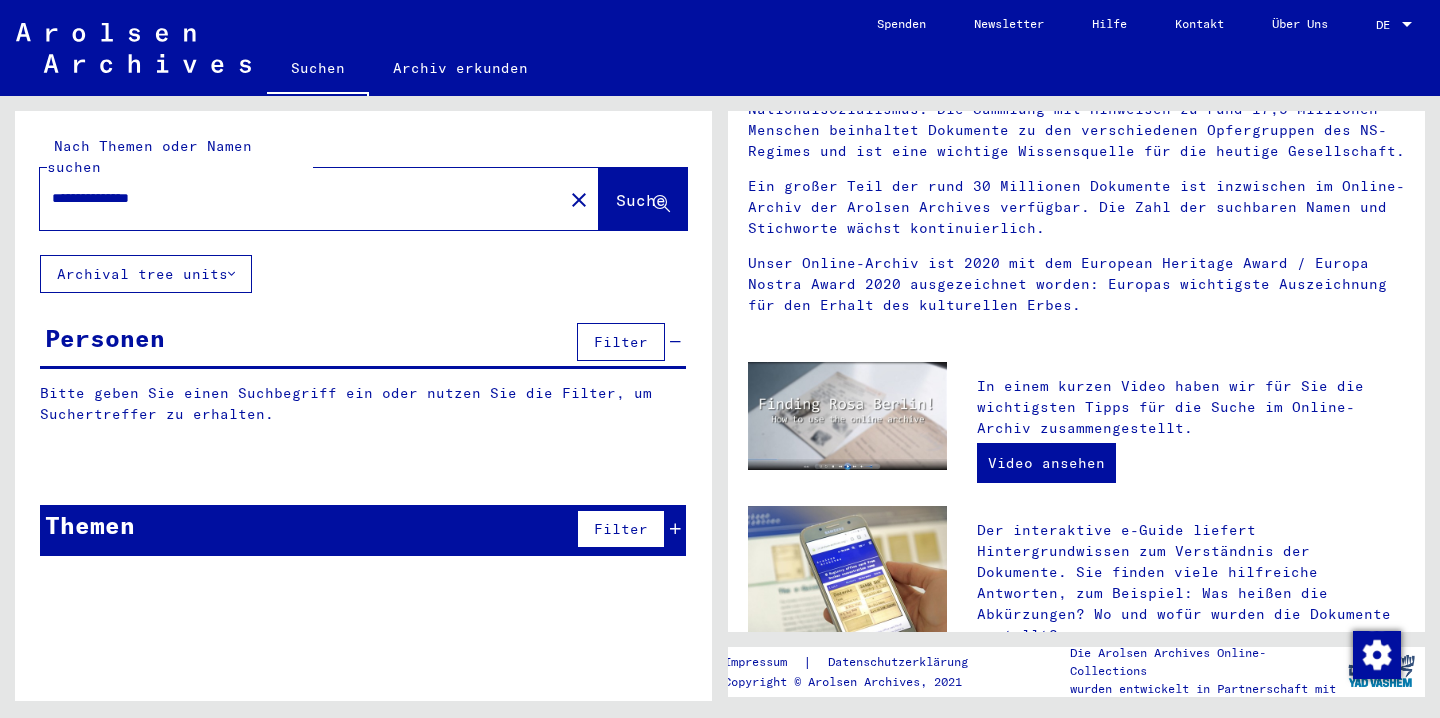 type on "**********" 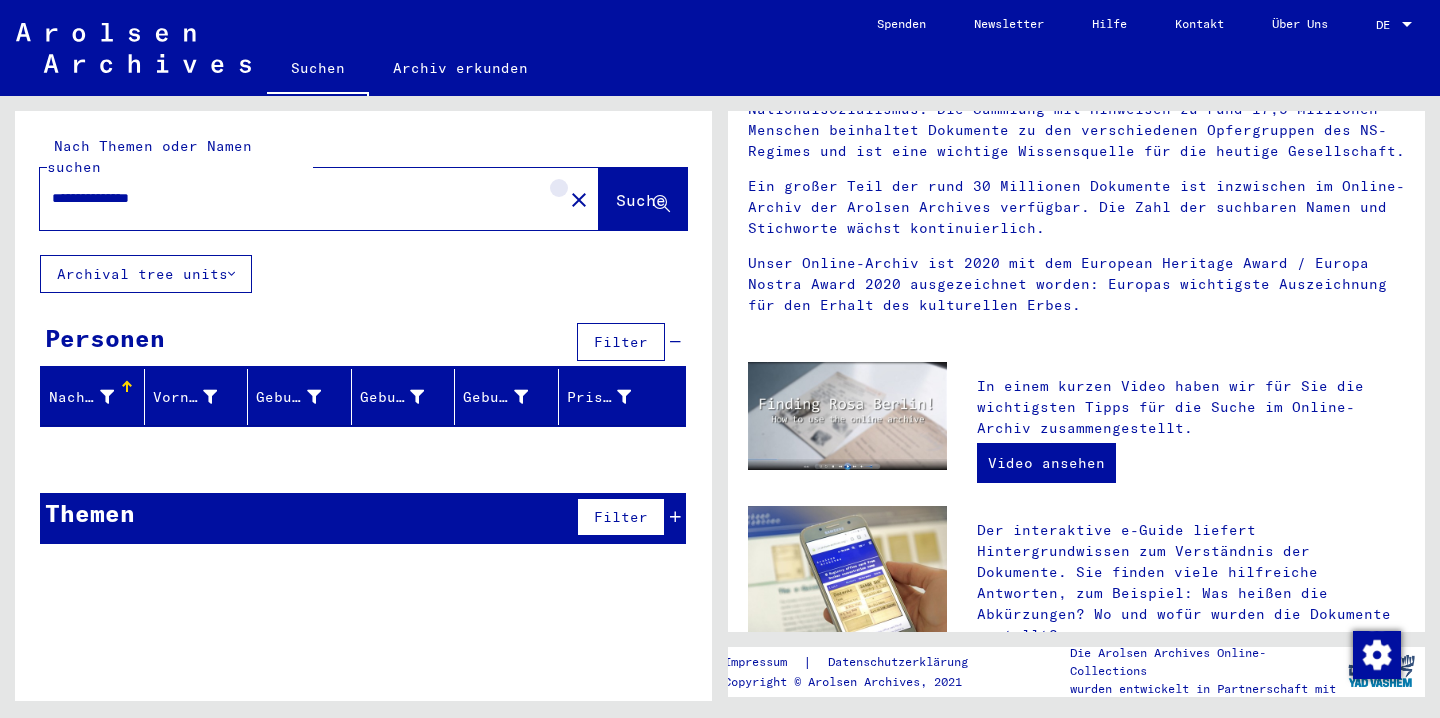 click on "close" 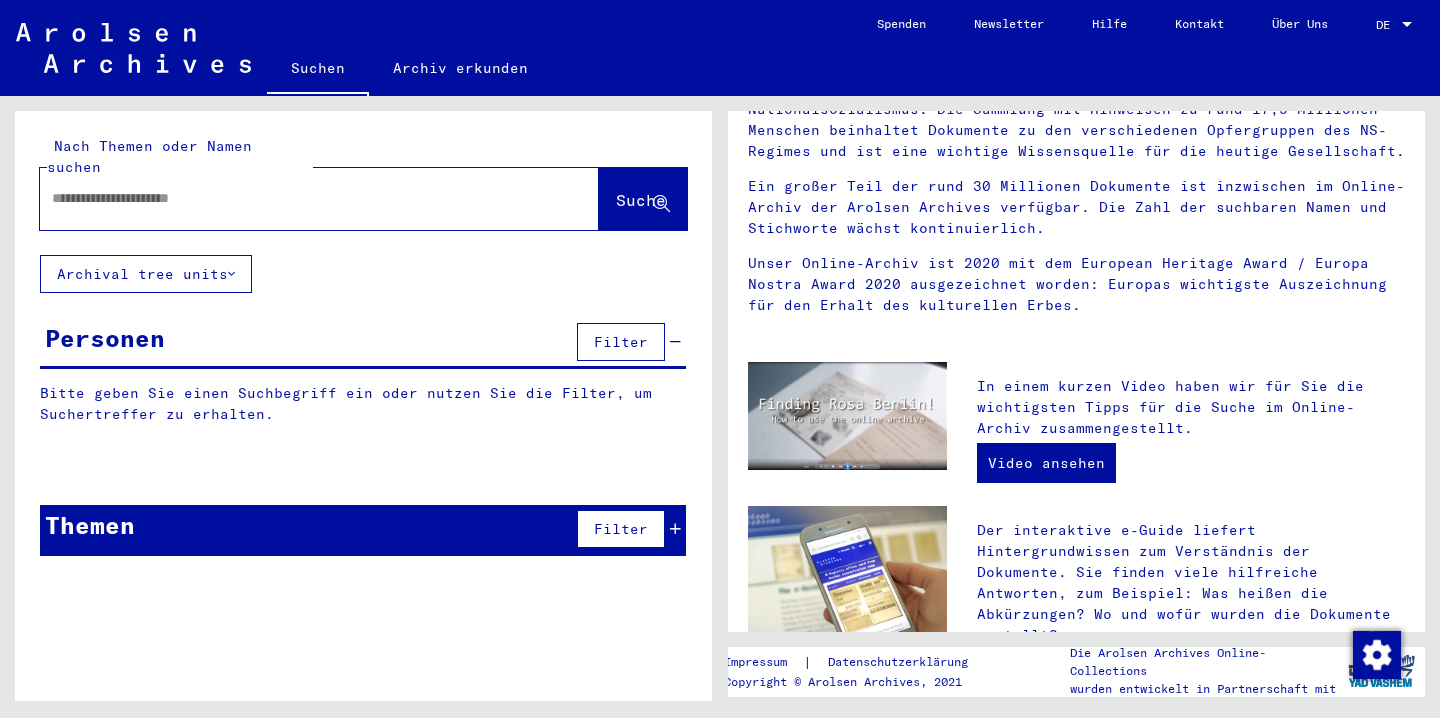 click at bounding box center (295, 198) 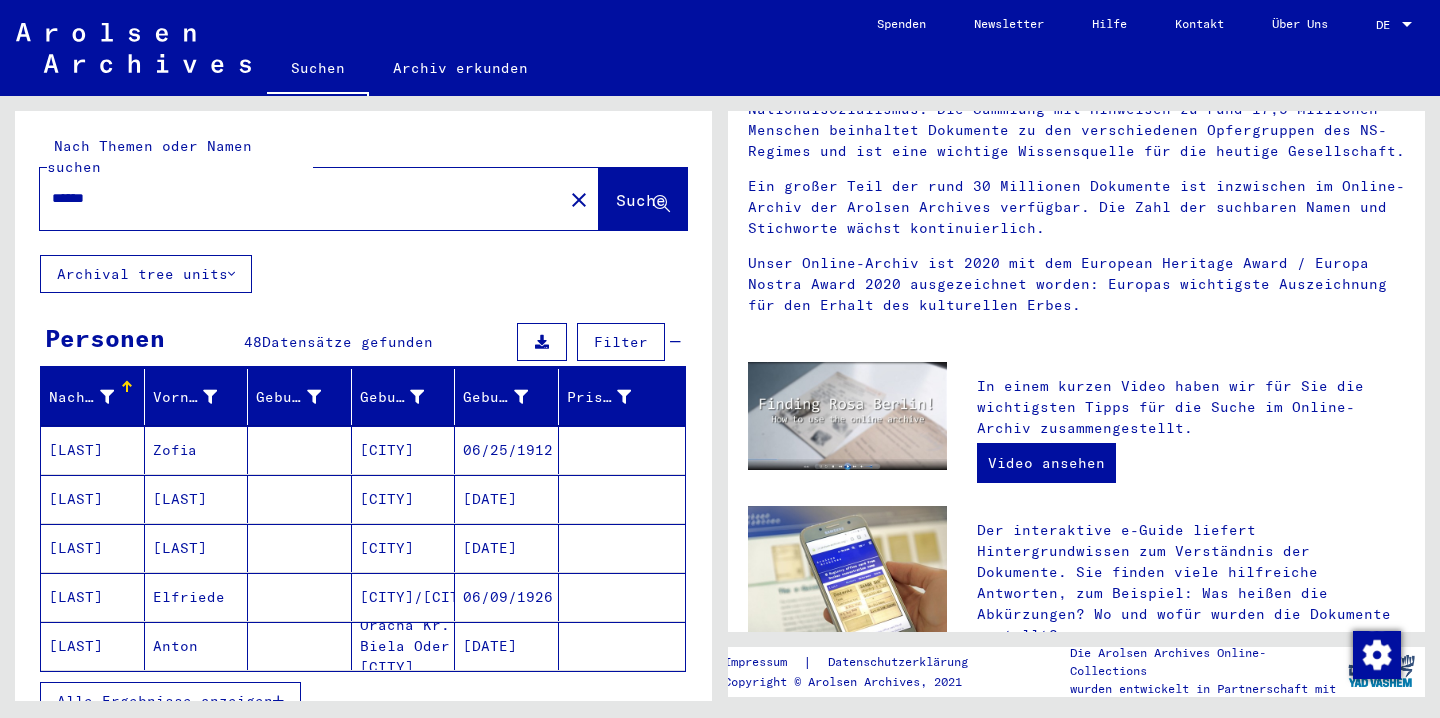 click on "******" at bounding box center [295, 198] 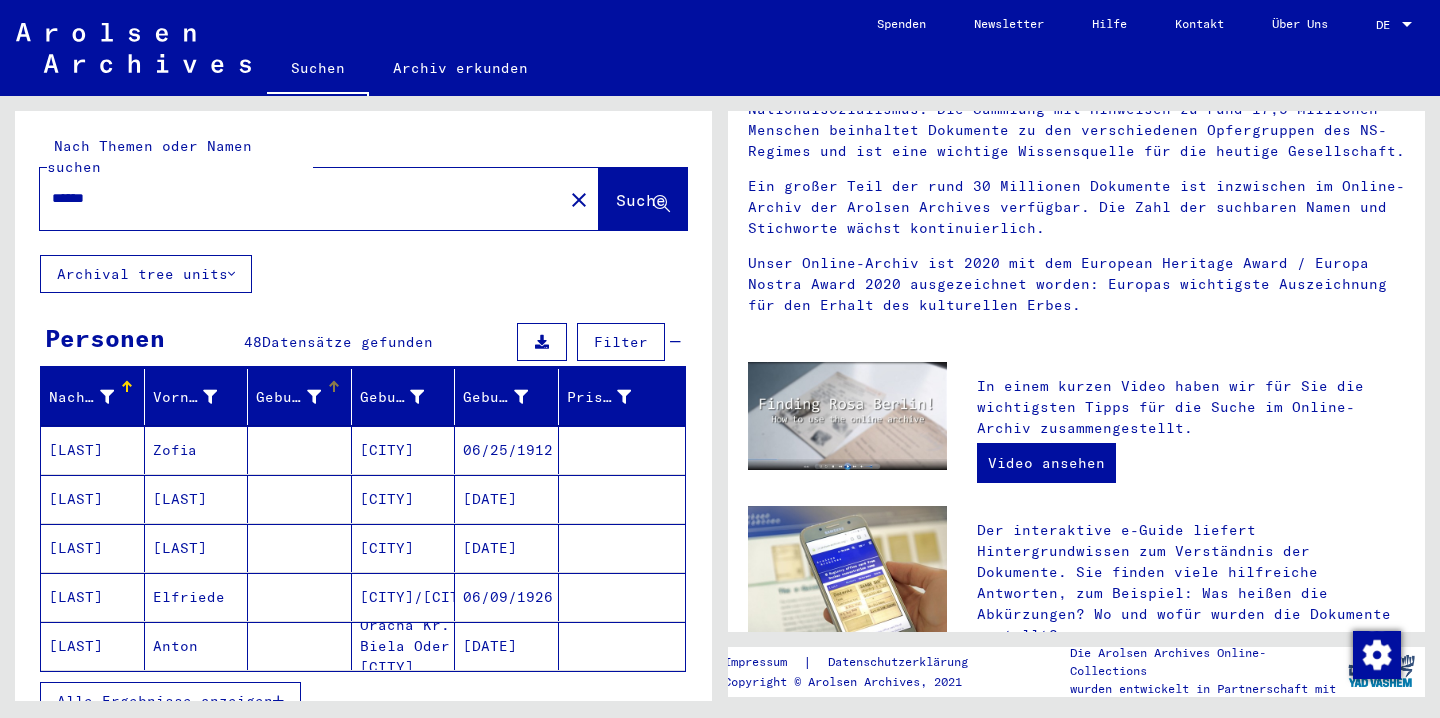 scroll, scrollTop: 0, scrollLeft: 0, axis: both 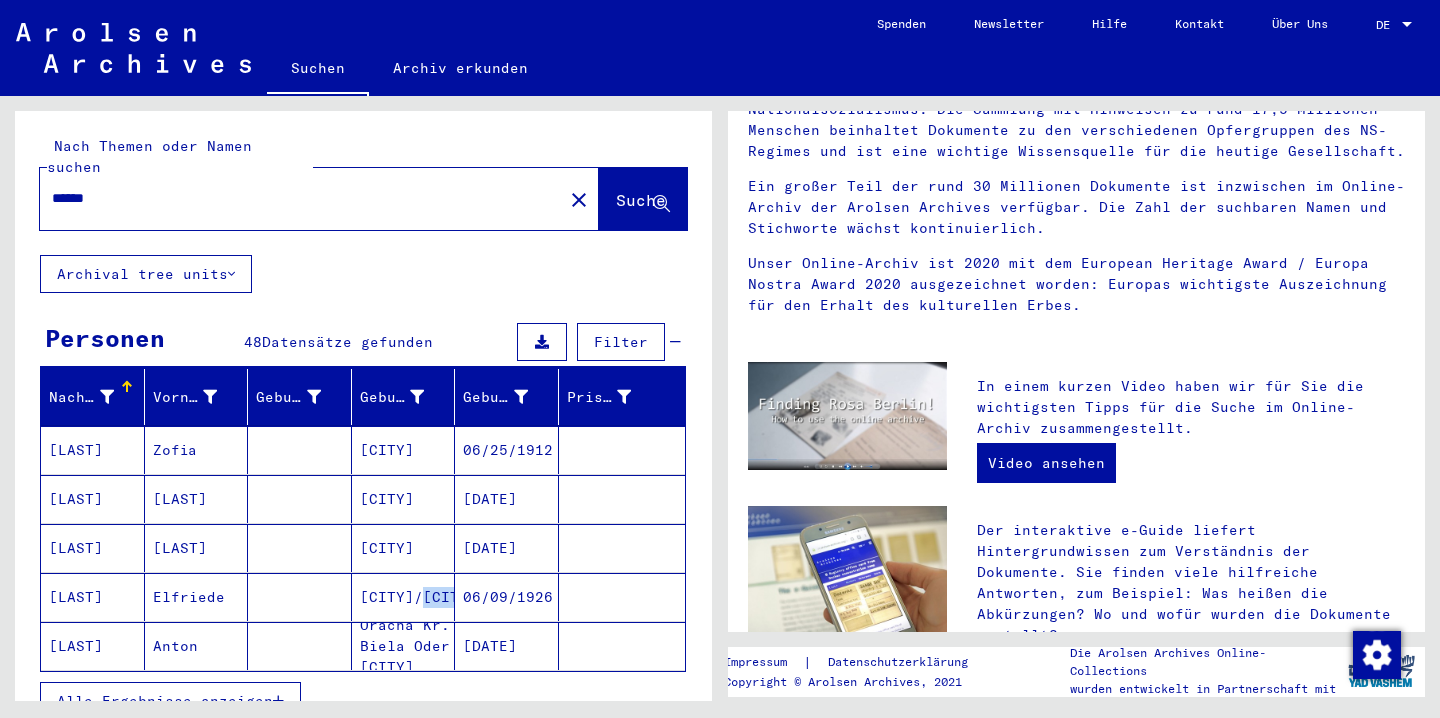 drag, startPoint x: 445, startPoint y: 582, endPoint x: 412, endPoint y: 582, distance: 33 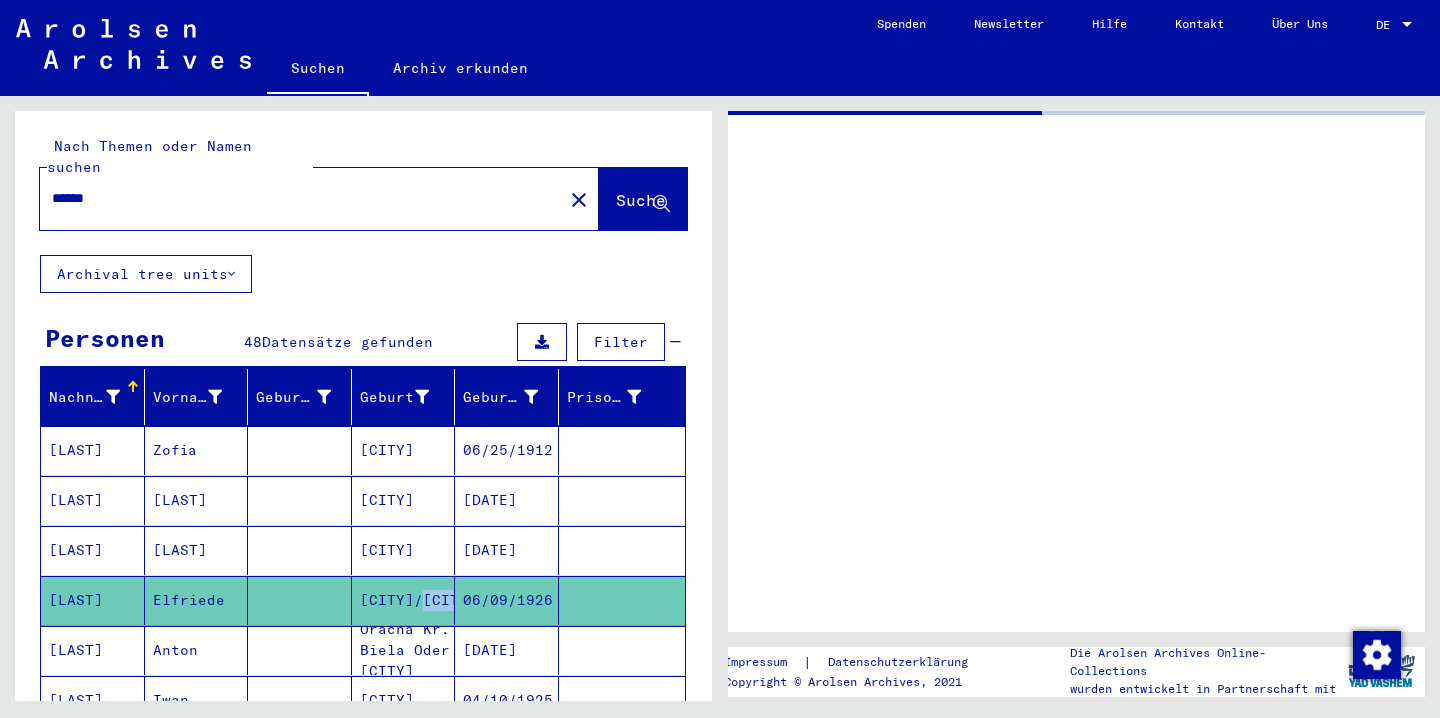 scroll, scrollTop: 0, scrollLeft: 0, axis: both 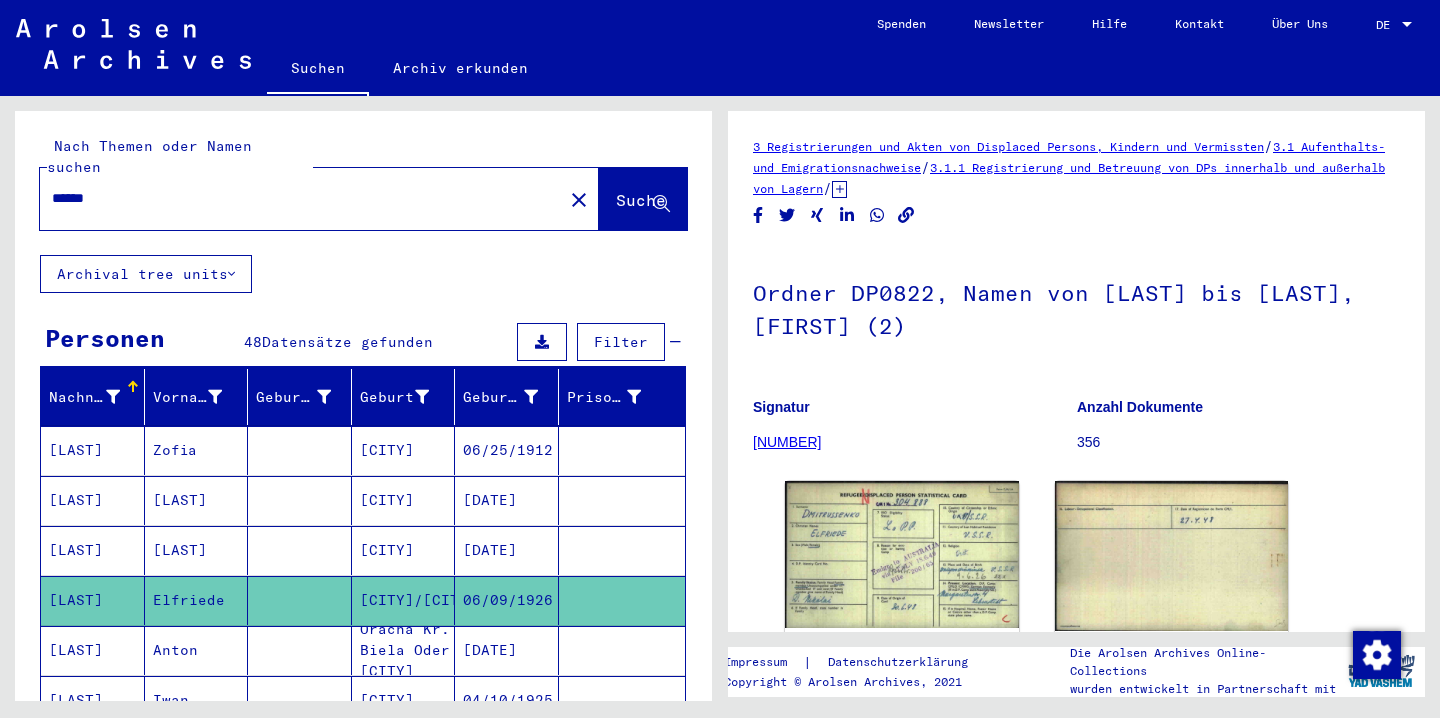 click on "Nach Themen oder Namen suchen" 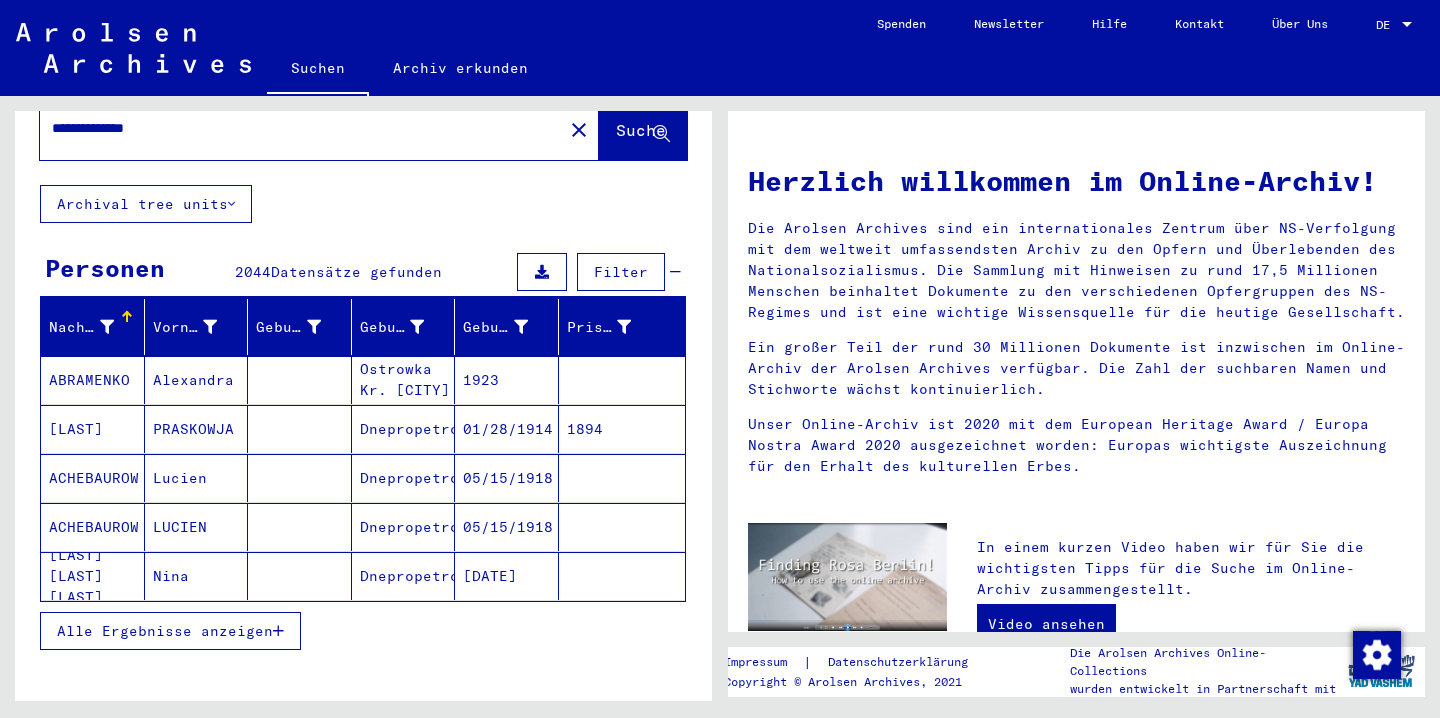 scroll, scrollTop: 65, scrollLeft: 0, axis: vertical 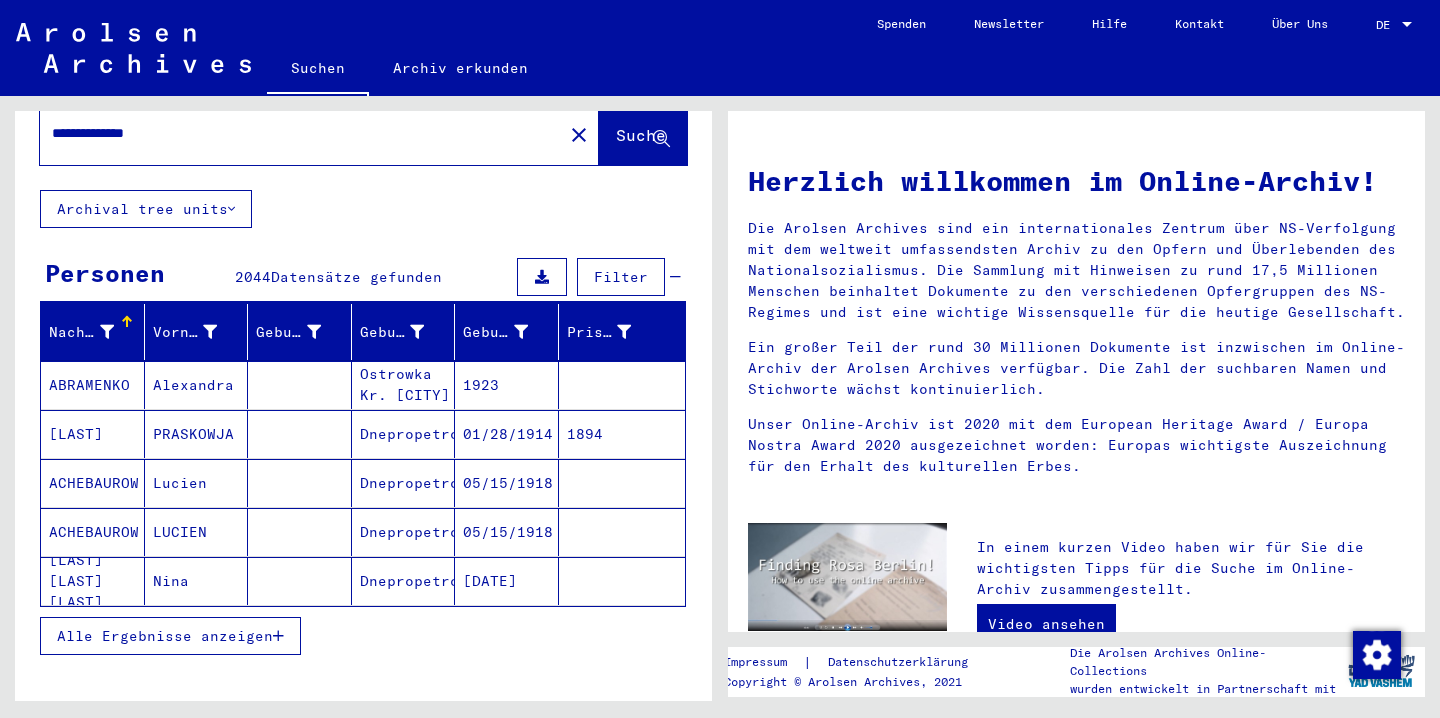click on "**********" 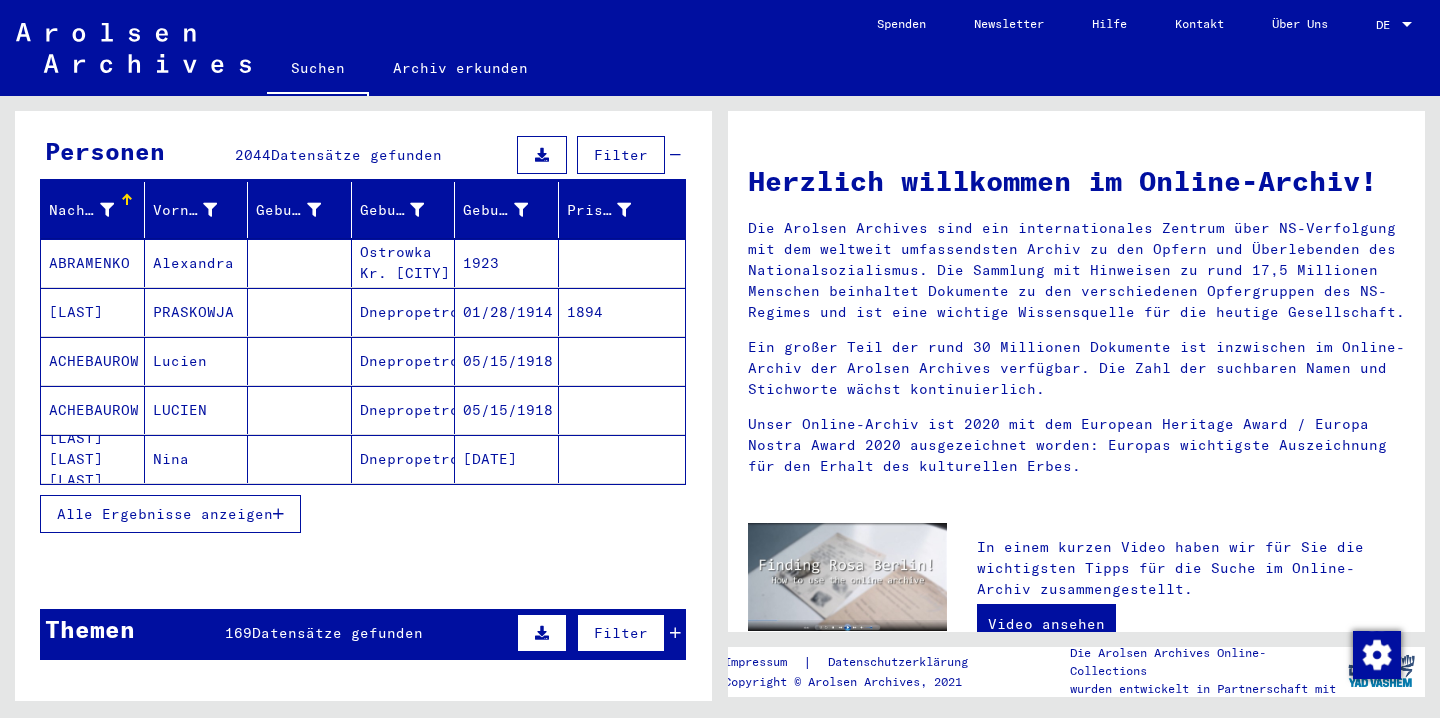 scroll, scrollTop: 68, scrollLeft: 0, axis: vertical 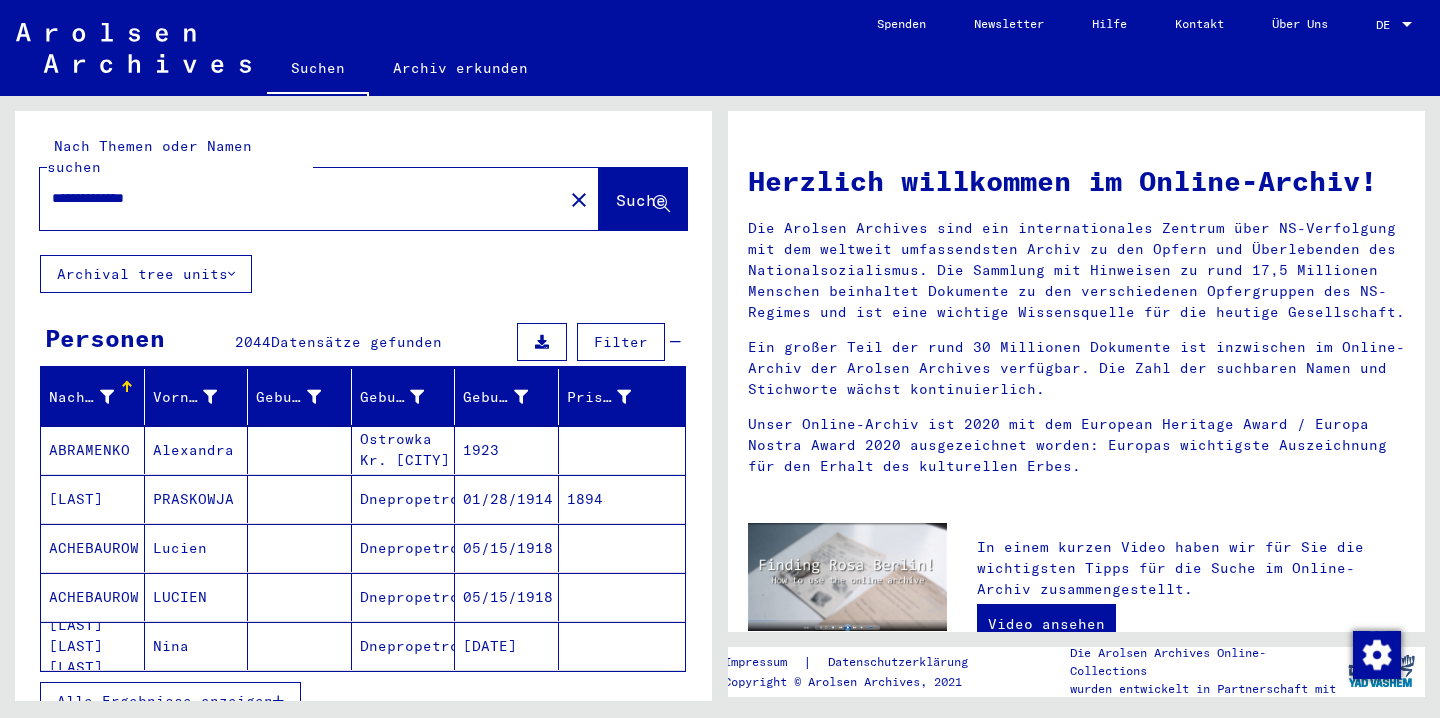 click on "**********" at bounding box center [295, 198] 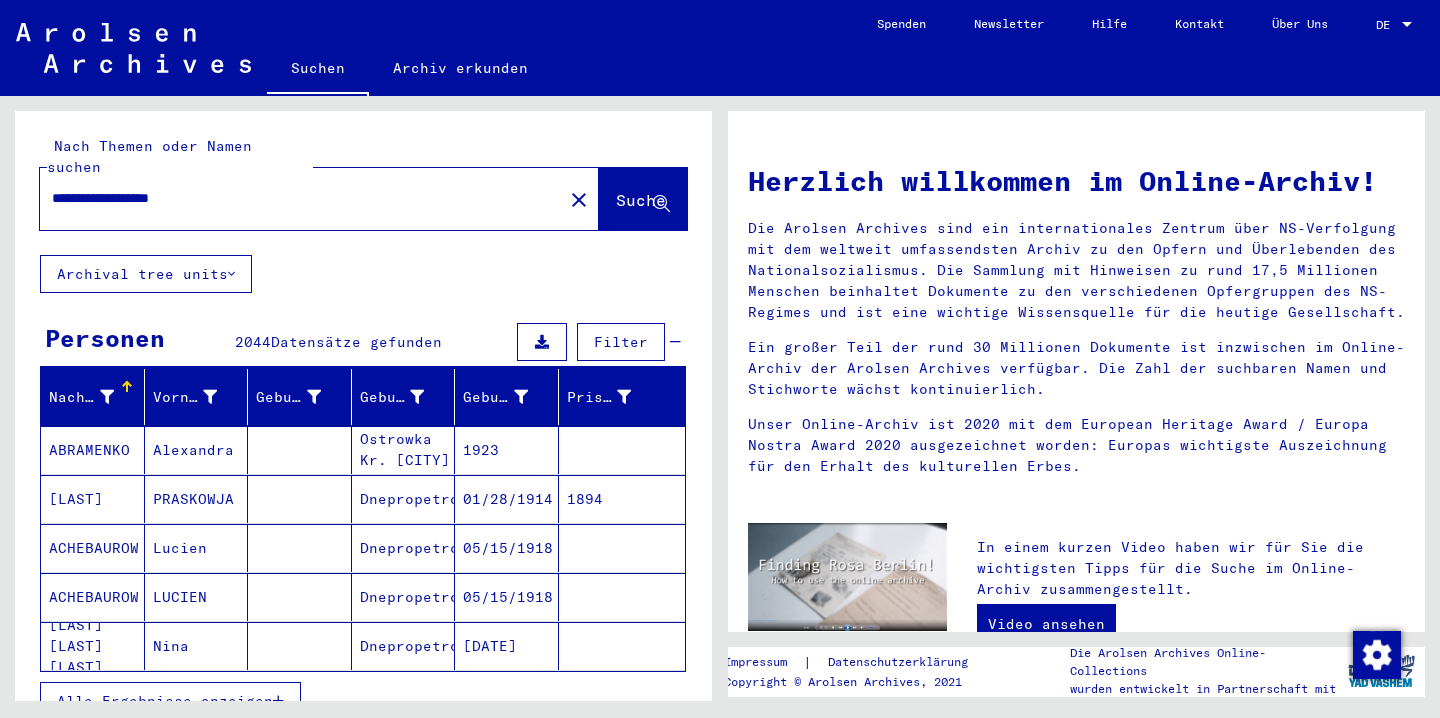 type on "**********" 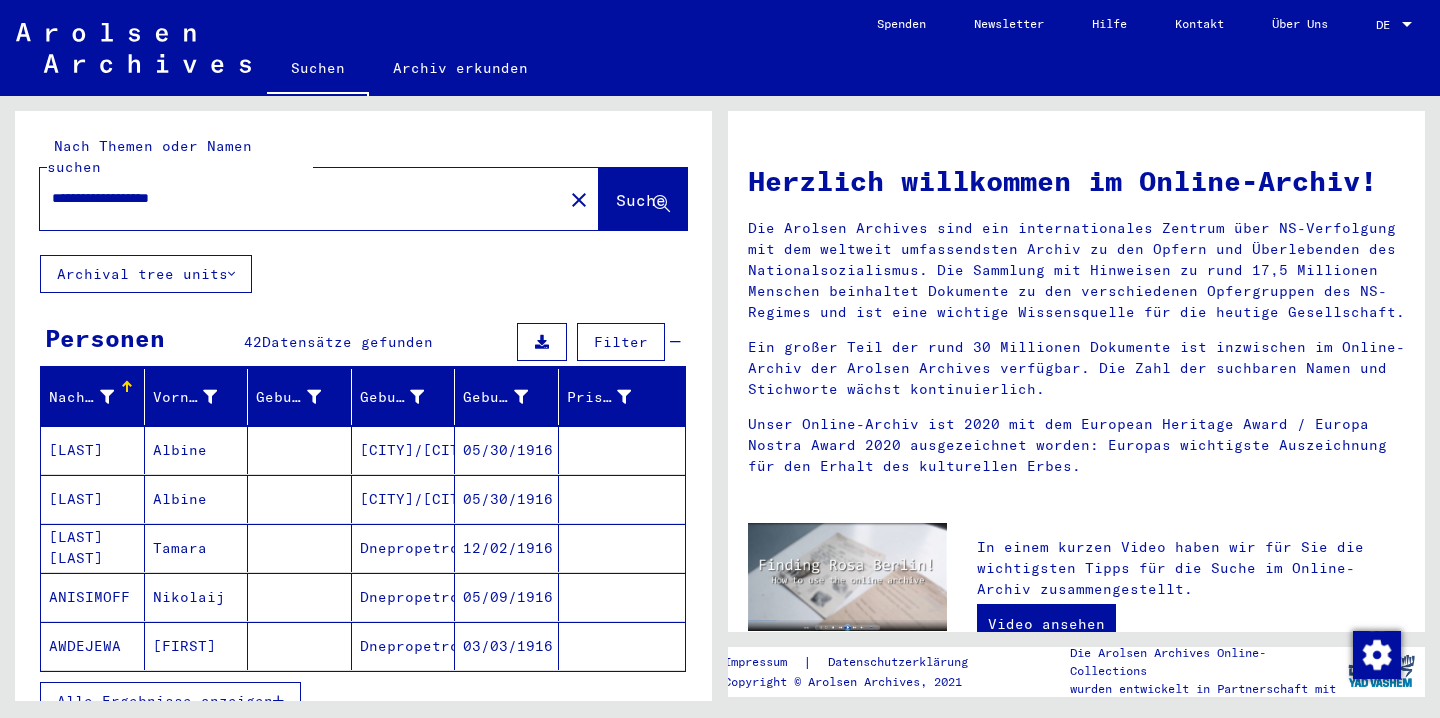 scroll, scrollTop: 0, scrollLeft: 0, axis: both 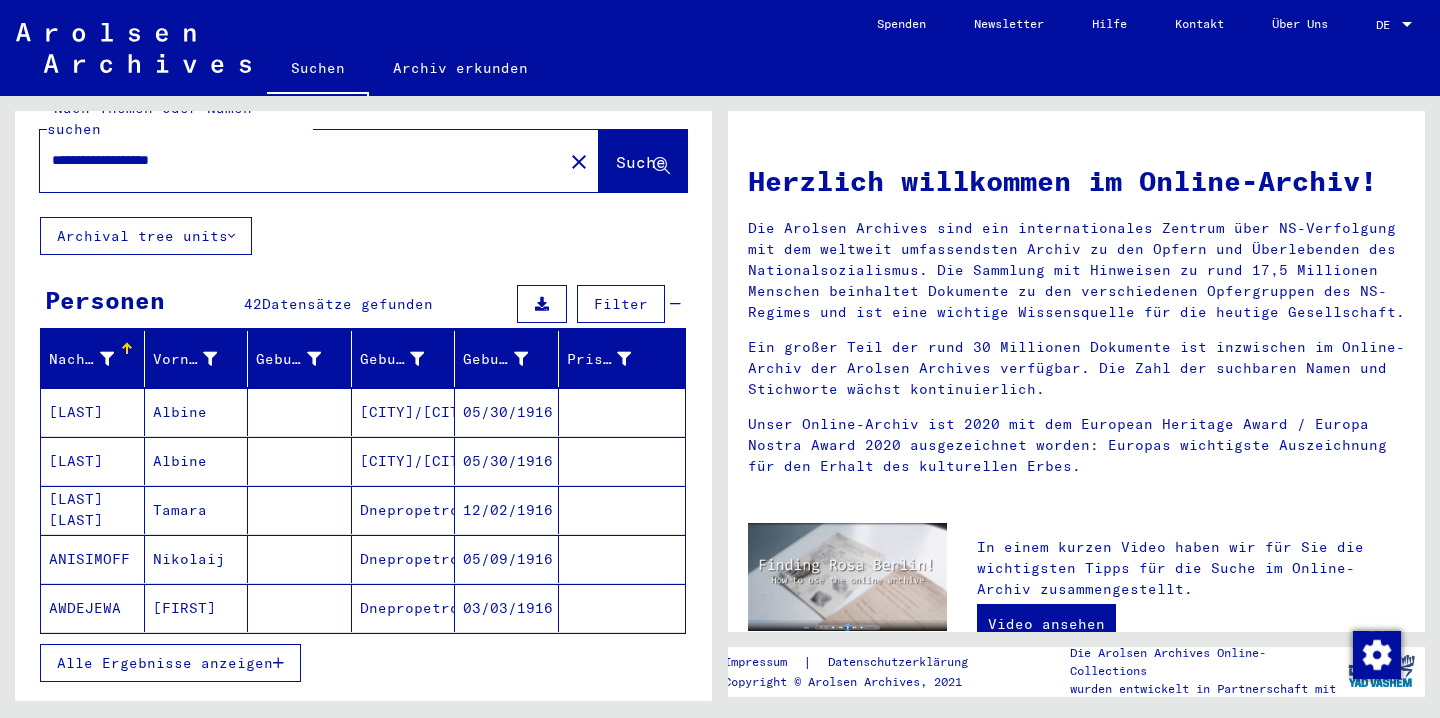 click on "Alle Ergebnisse anzeigen" at bounding box center (165, 663) 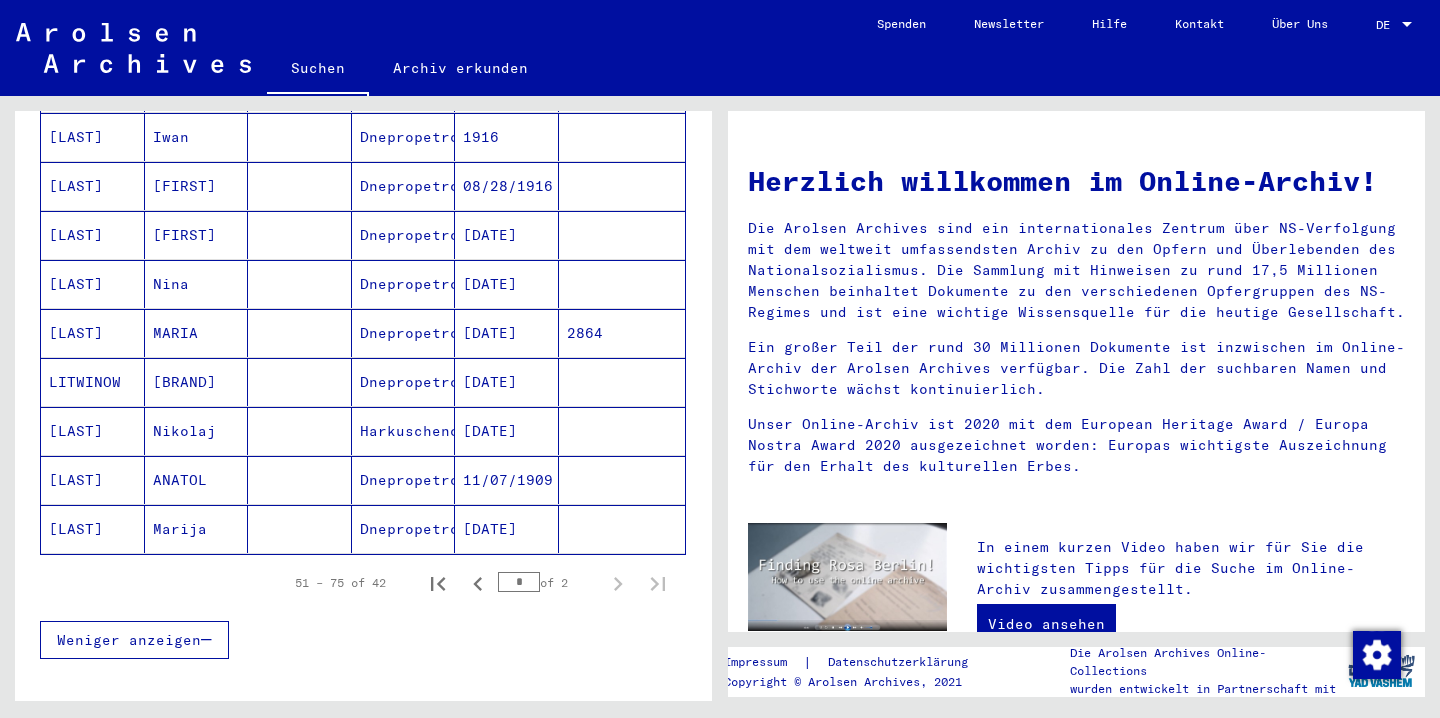 scroll, scrollTop: 1098, scrollLeft: 0, axis: vertical 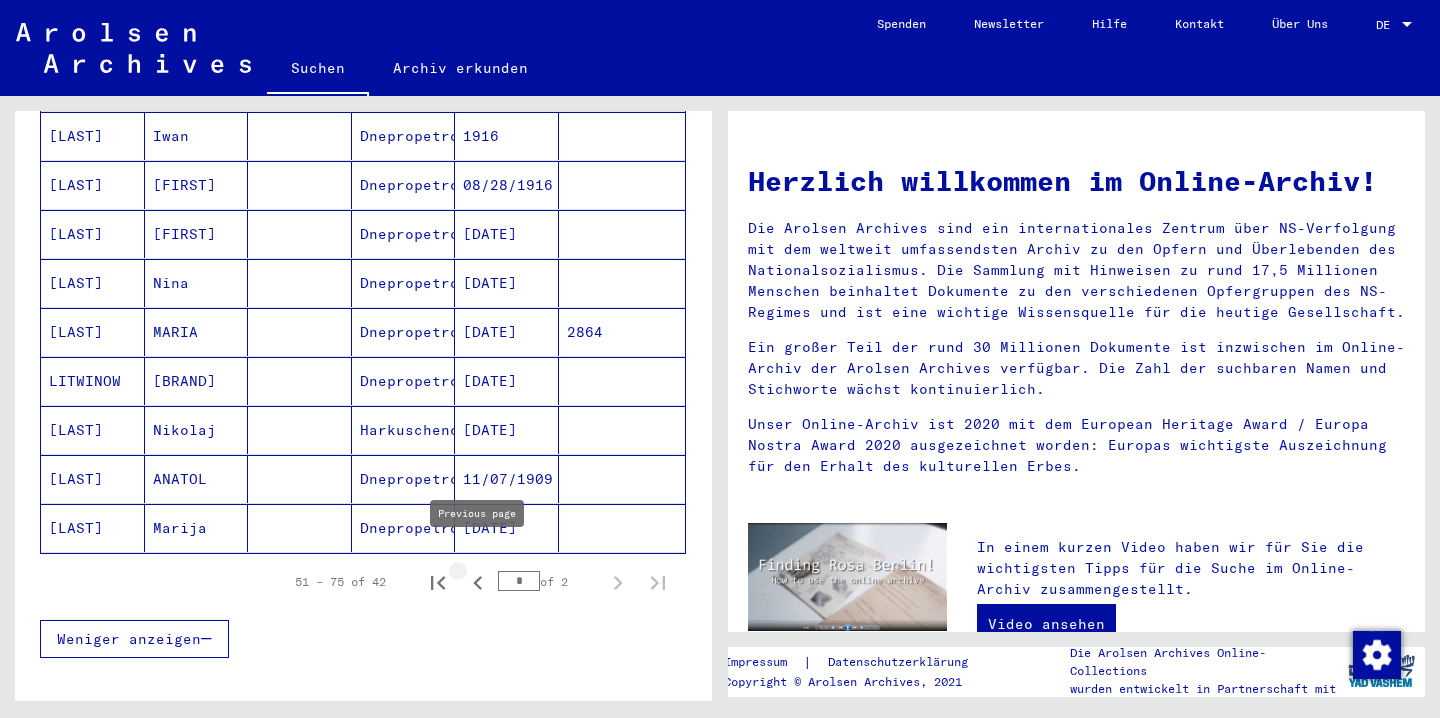click 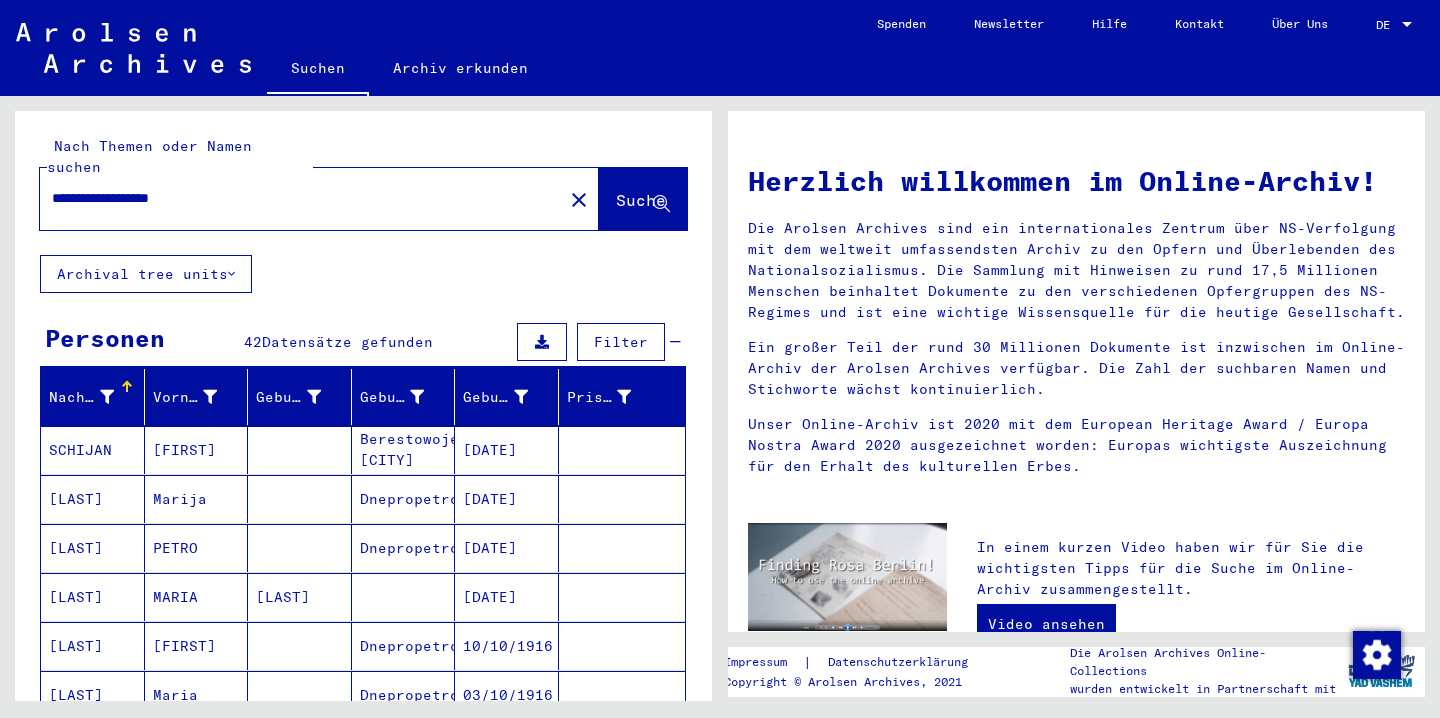 scroll, scrollTop: 0, scrollLeft: 0, axis: both 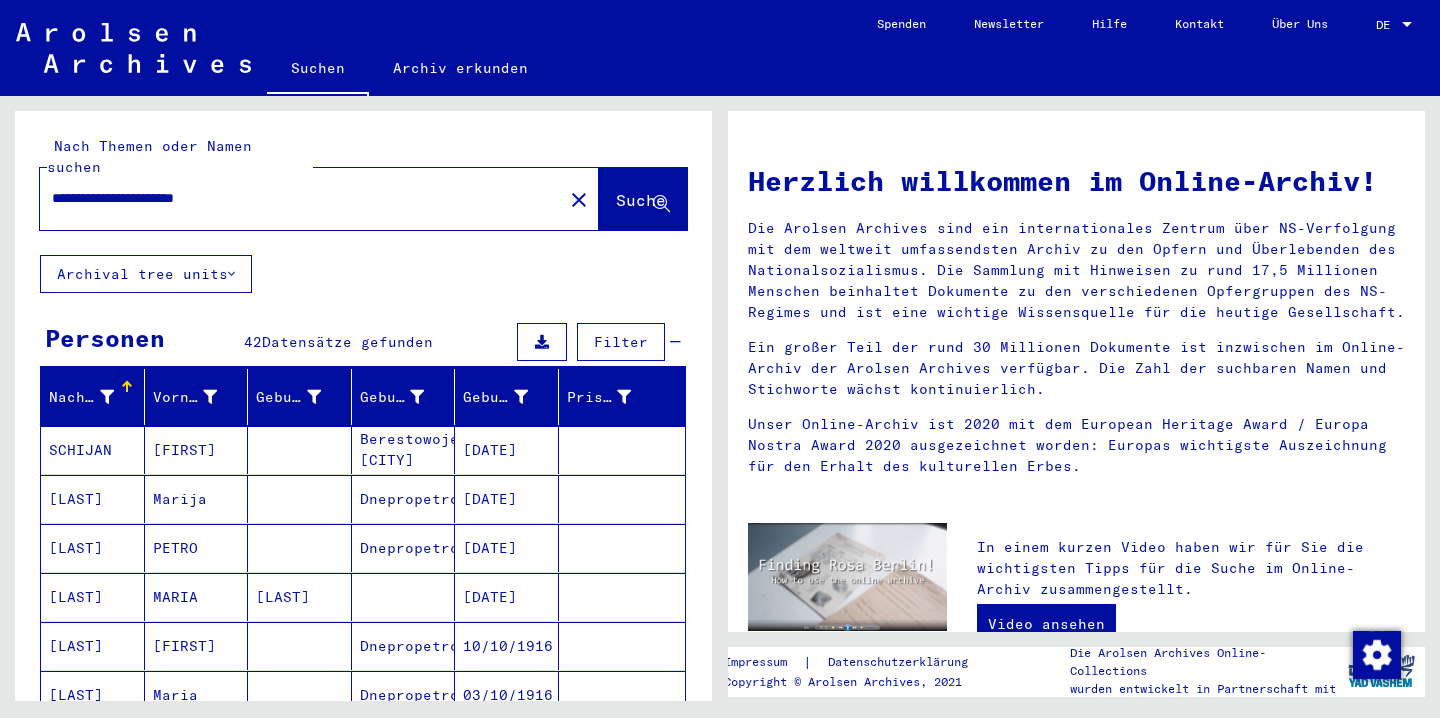 type on "**********" 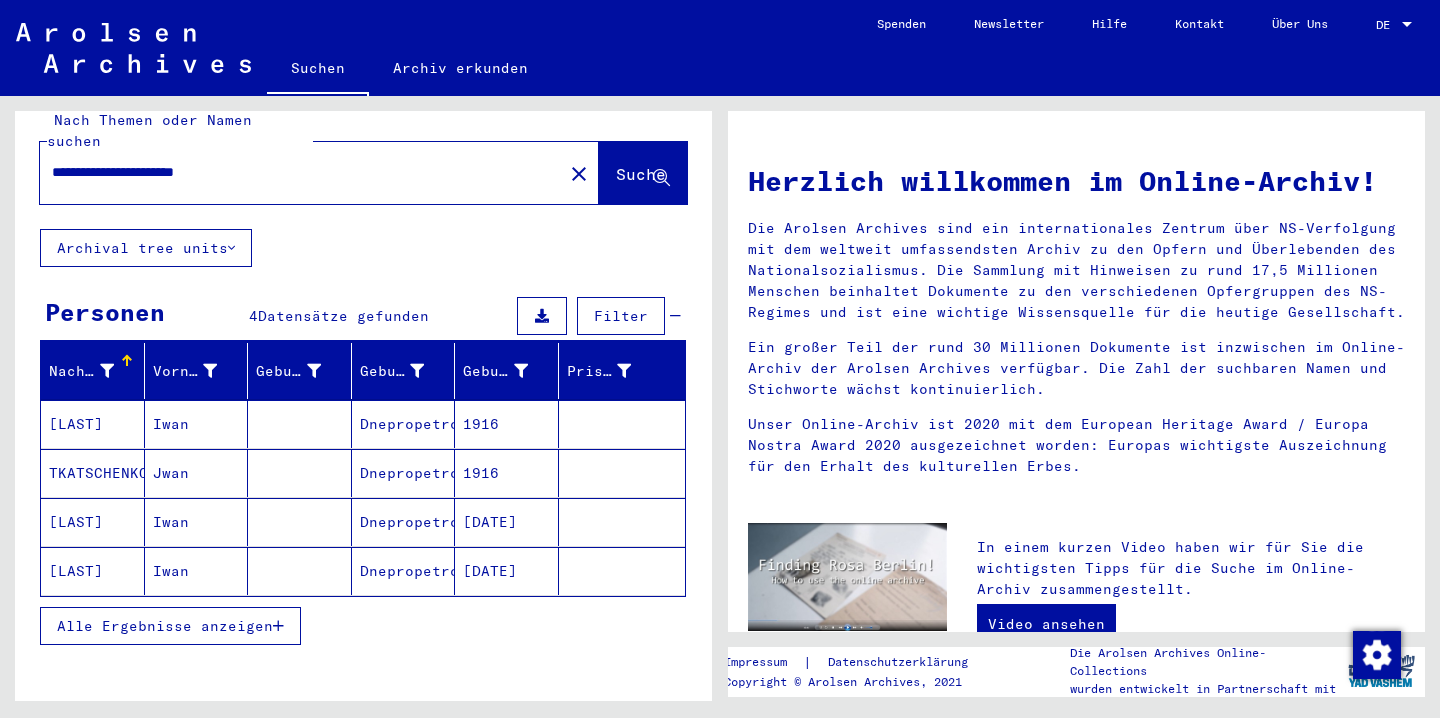 scroll, scrollTop: 27, scrollLeft: 0, axis: vertical 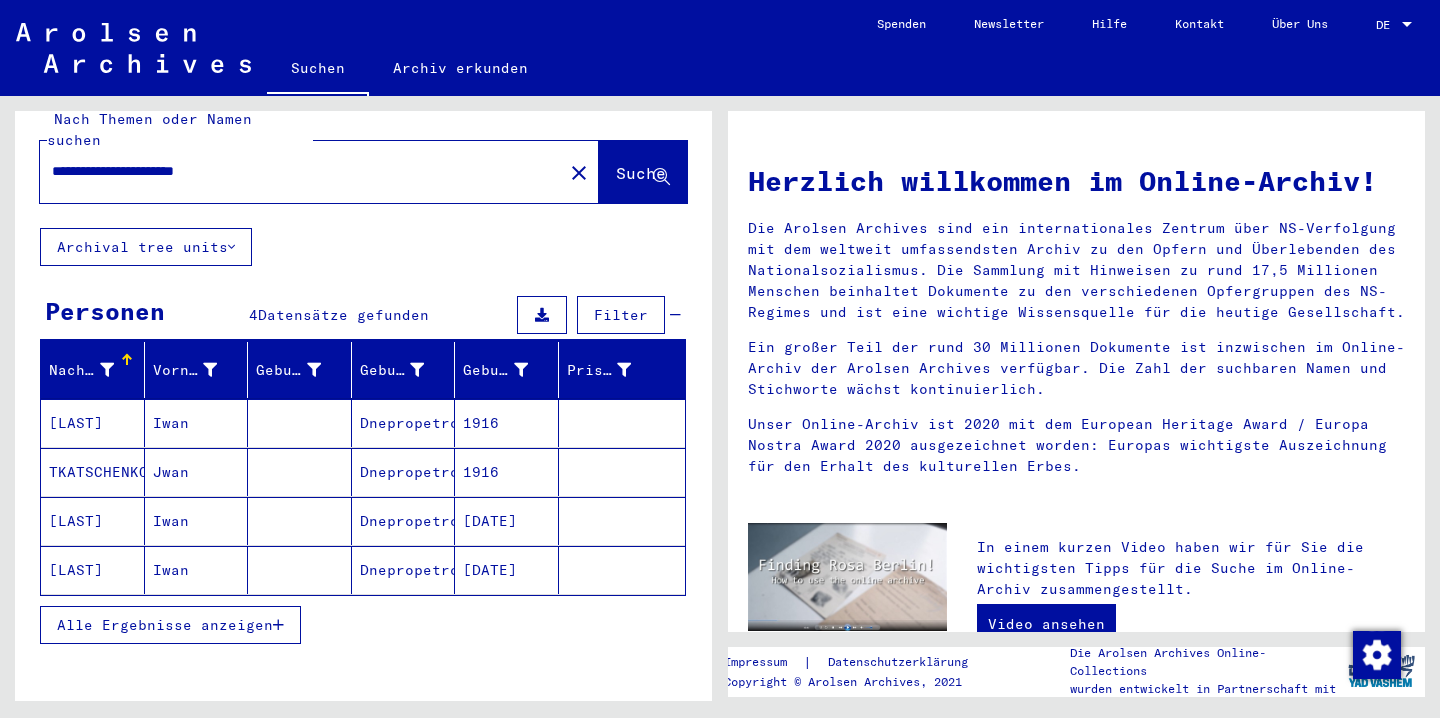 click at bounding box center [300, 472] 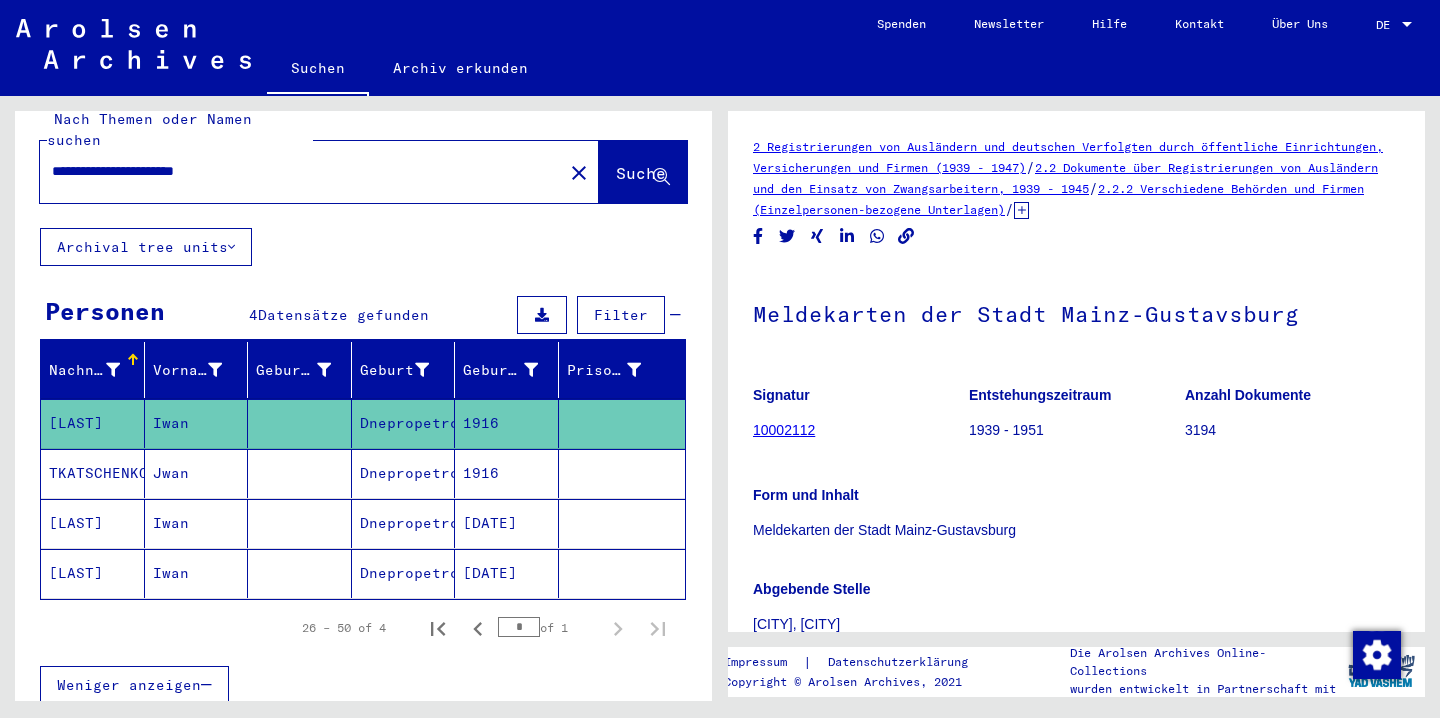 scroll, scrollTop: 0, scrollLeft: 0, axis: both 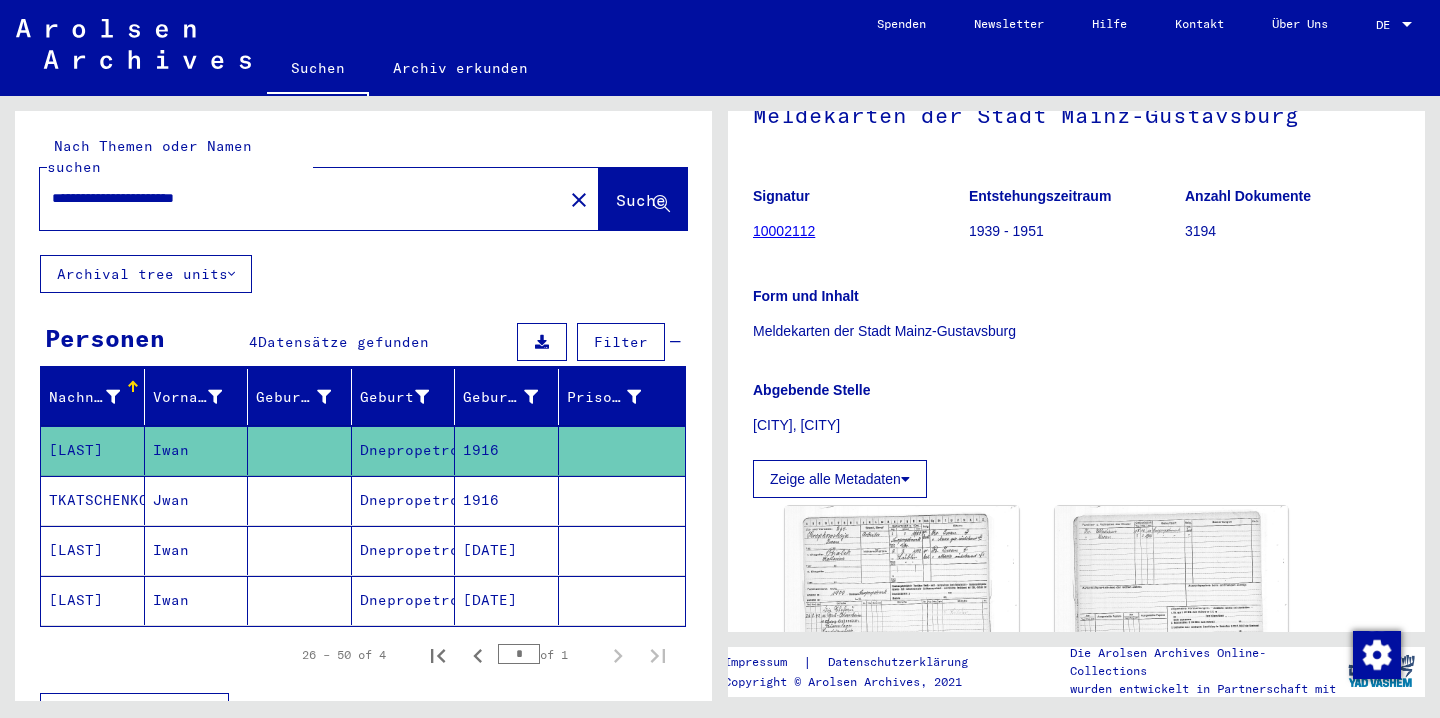 click on "Dnepropetrowsk" at bounding box center (404, 550) 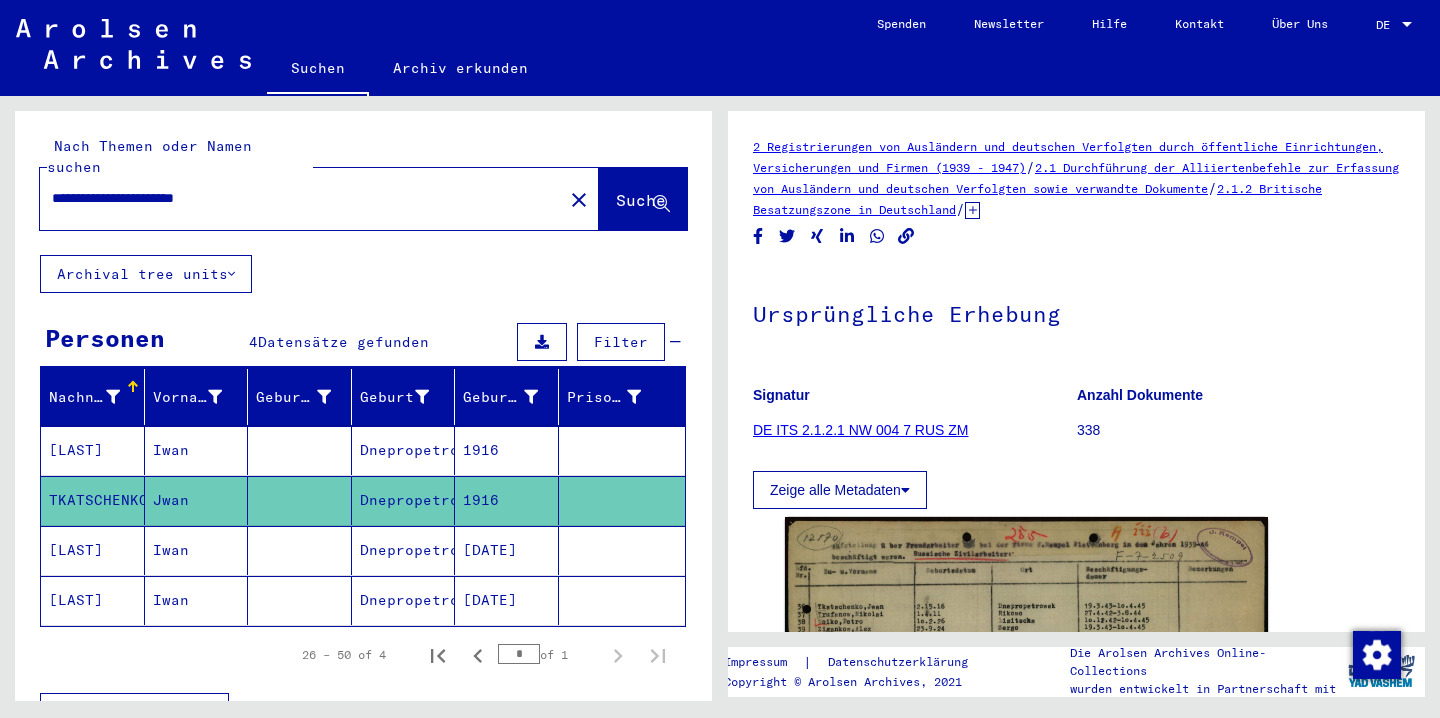 scroll, scrollTop: 0, scrollLeft: 0, axis: both 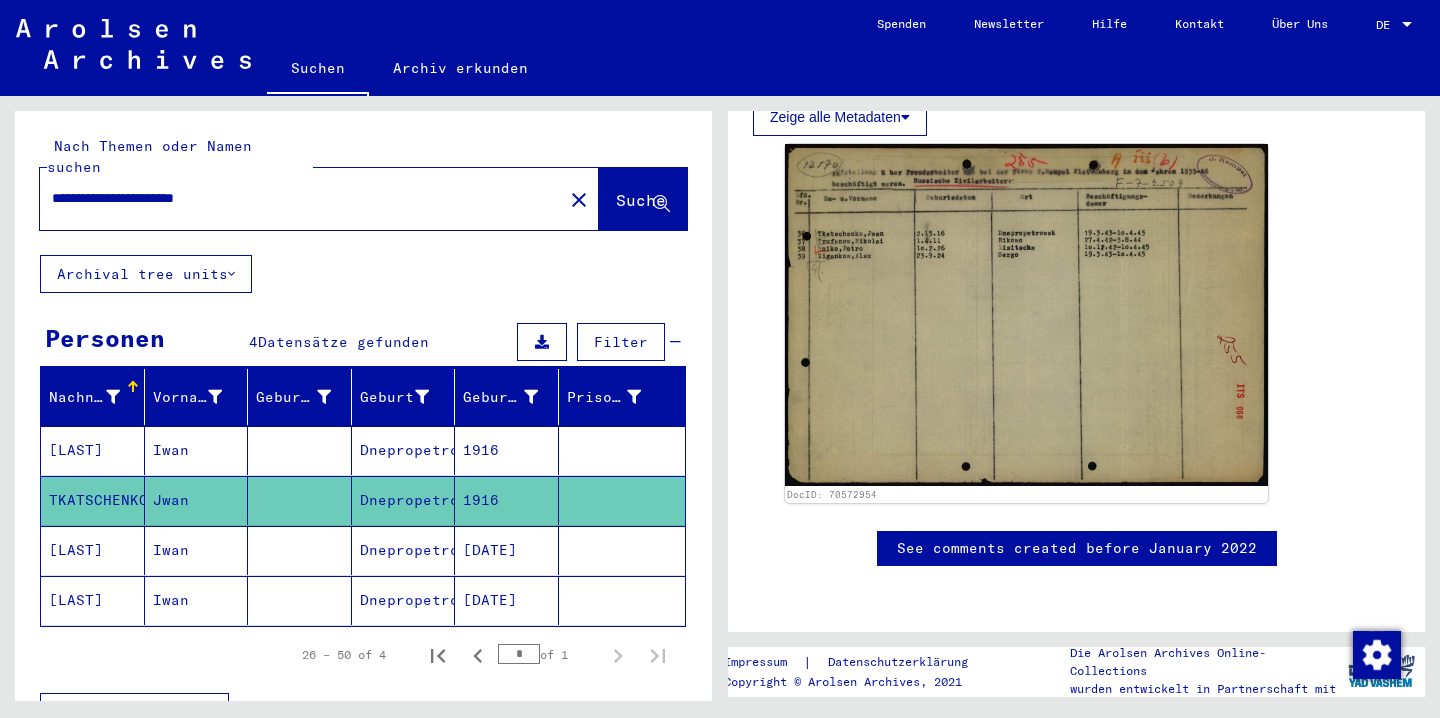 click at bounding box center (300, 600) 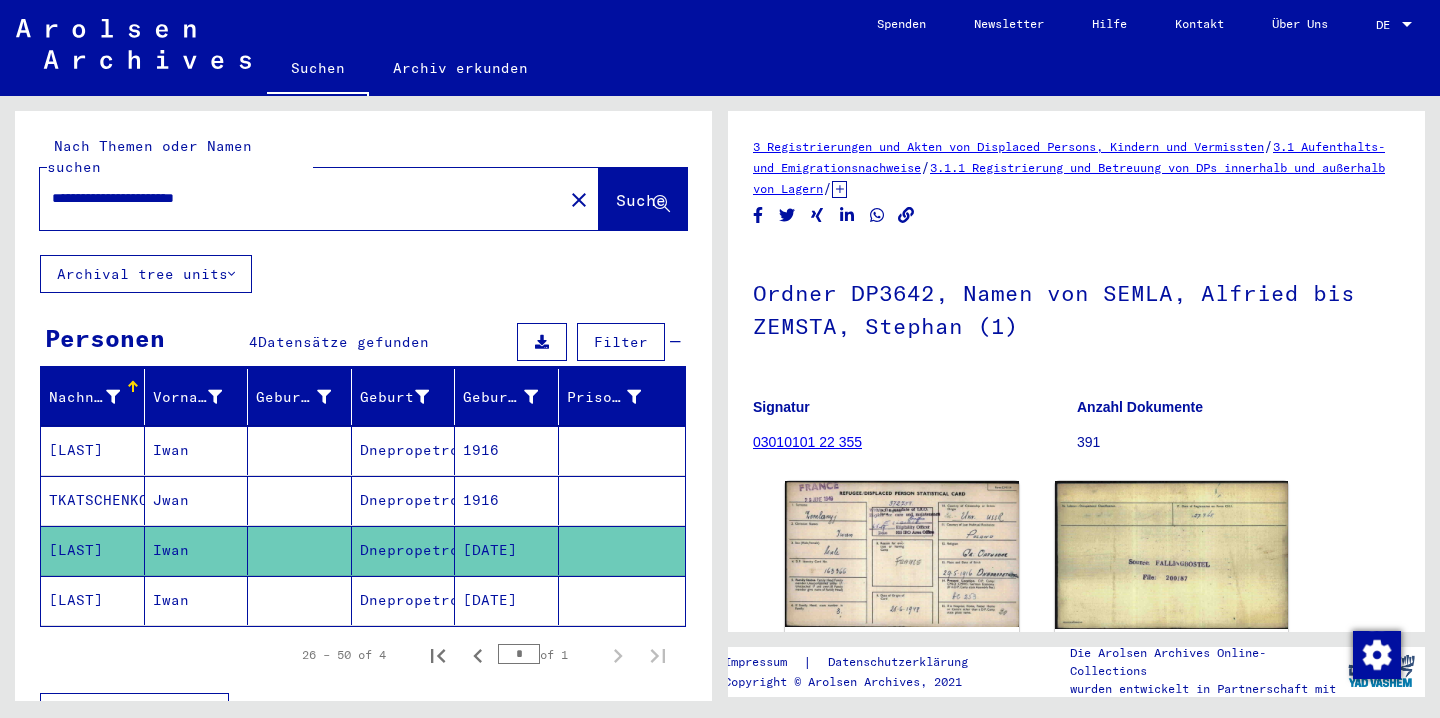 scroll, scrollTop: 0, scrollLeft: 0, axis: both 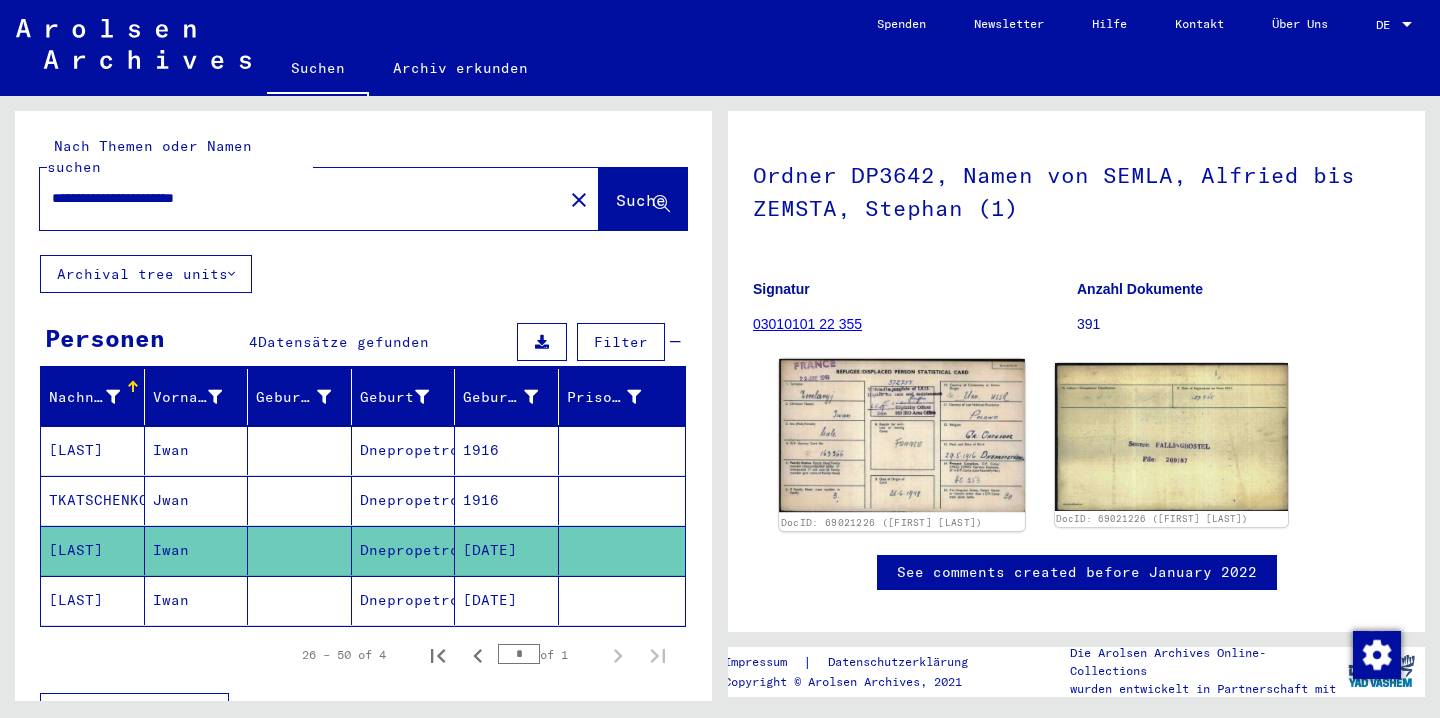 click 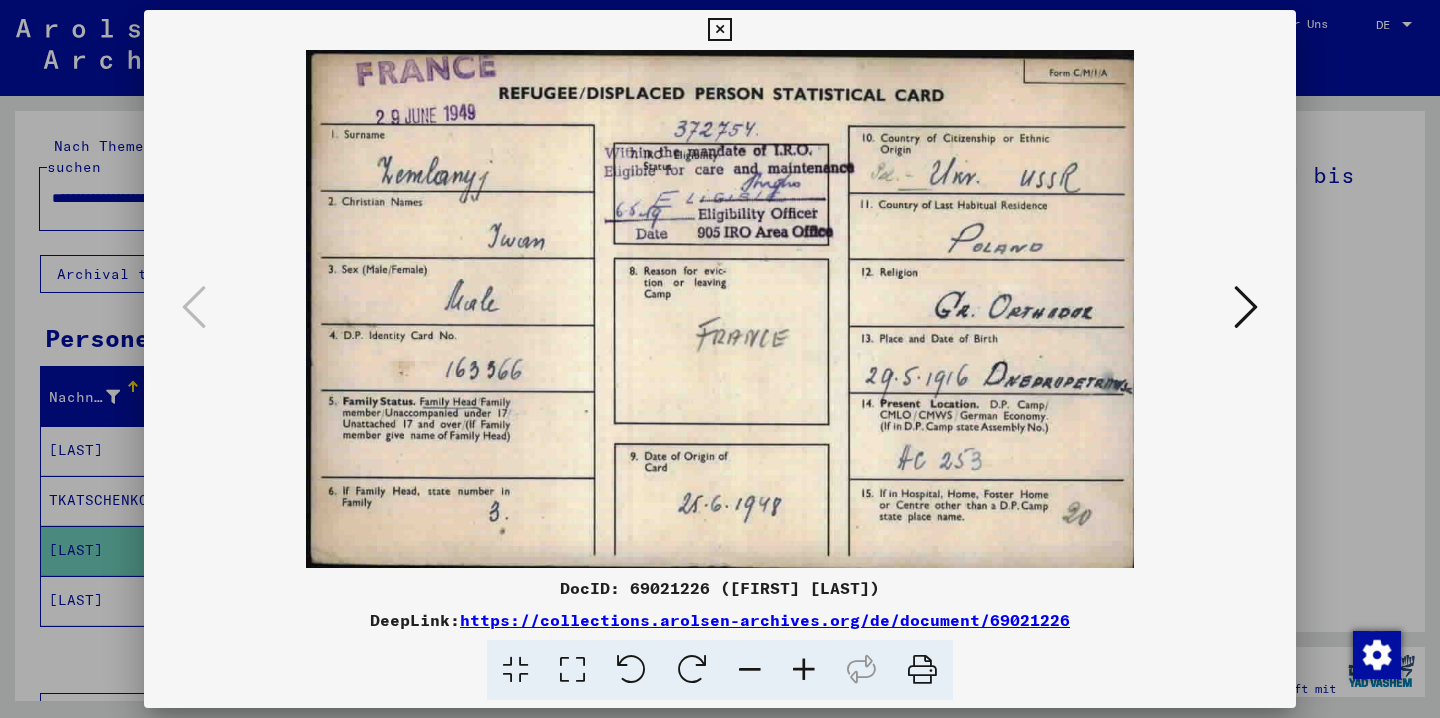 drag, startPoint x: 975, startPoint y: 364, endPoint x: 880, endPoint y: 382, distance: 96.69022 